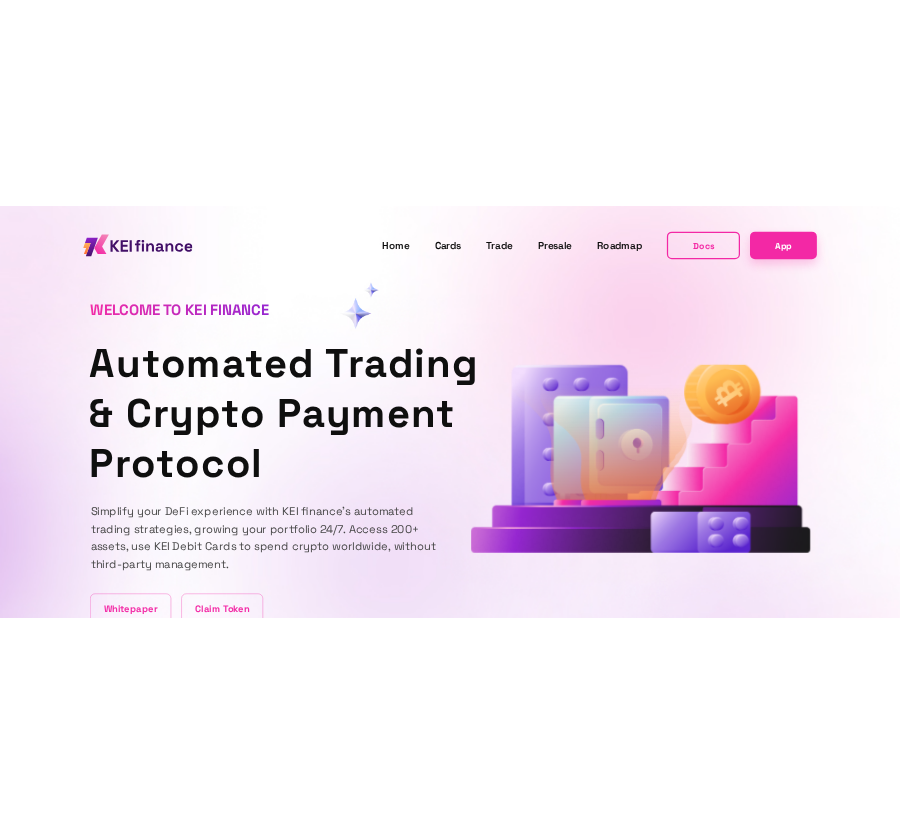 scroll, scrollTop: 0, scrollLeft: 0, axis: both 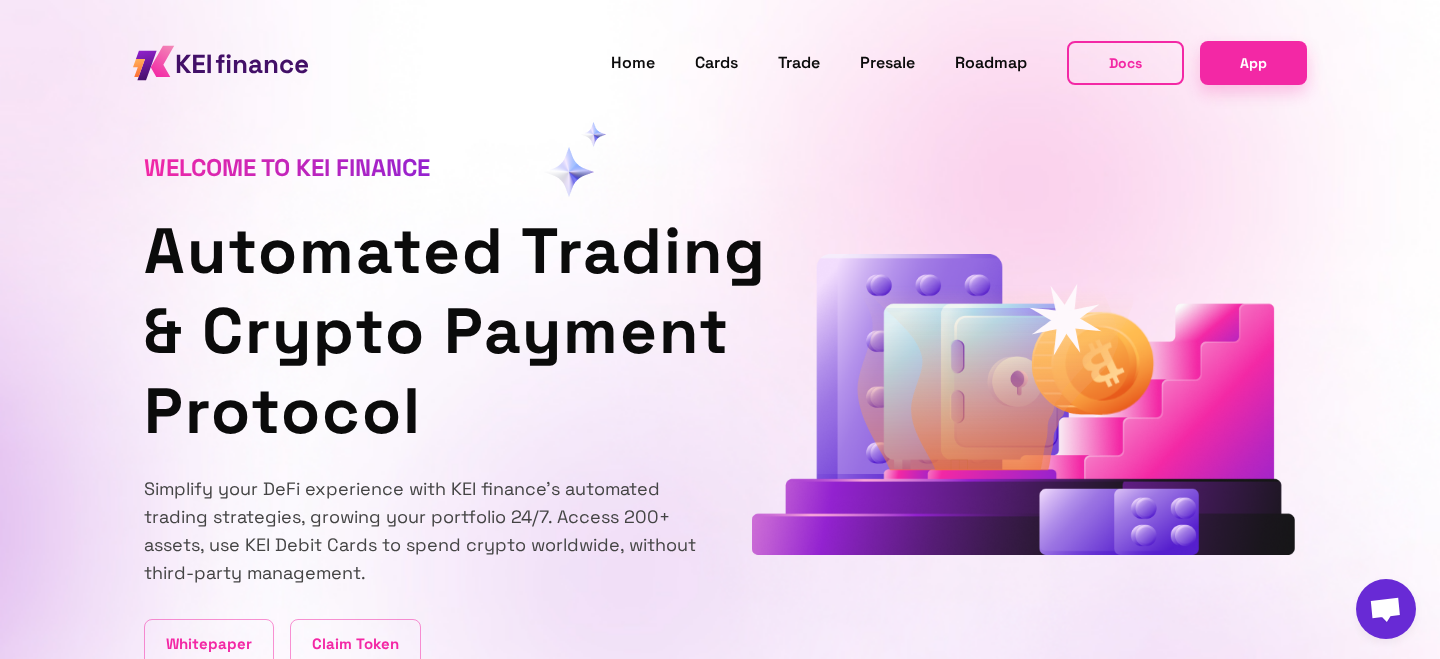 click on "Welcome to KEI finance Automated Trading  & Crypto Payment  Protocol Simplify your DeFi experience with KEI finance's automated trading strategies, growing your portfolio 24/7. Access 200+ assets, use KEI Debit Cards to spend crypto worldwide, without third-party management. Whitepaper Claim Token" at bounding box center [720, 358] 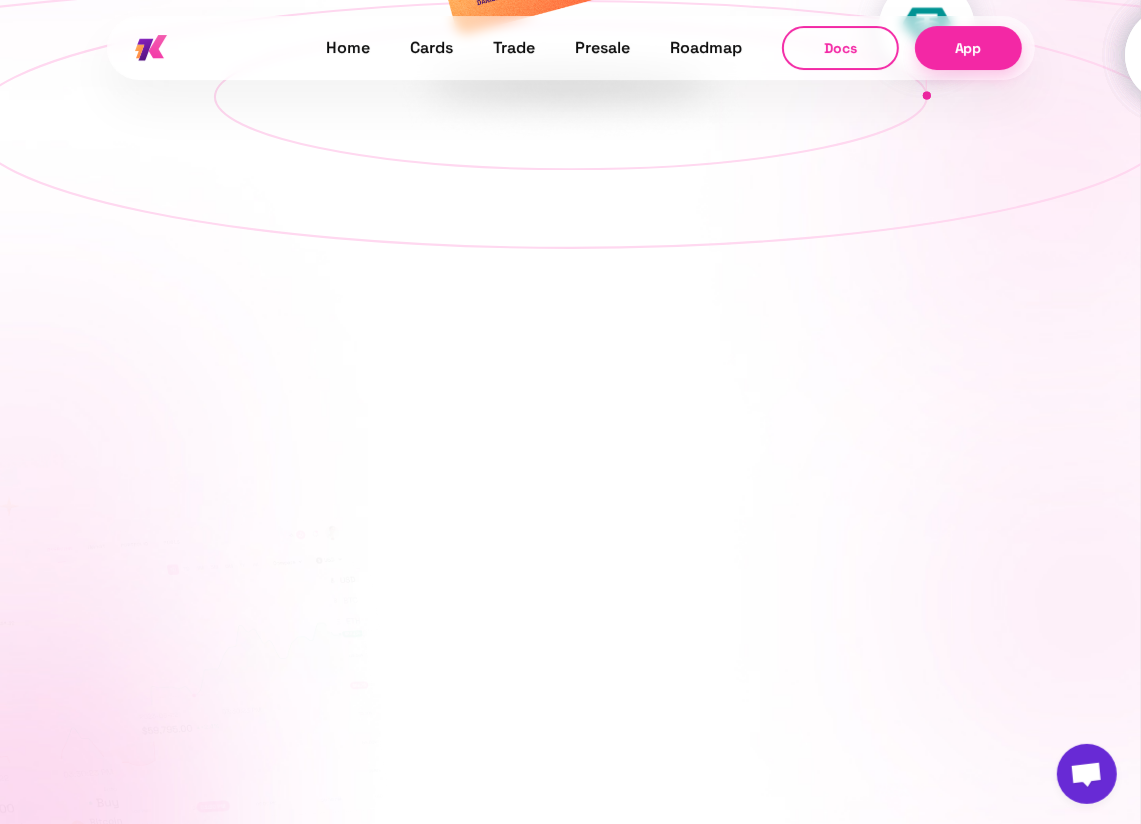 scroll, scrollTop: 2706, scrollLeft: 0, axis: vertical 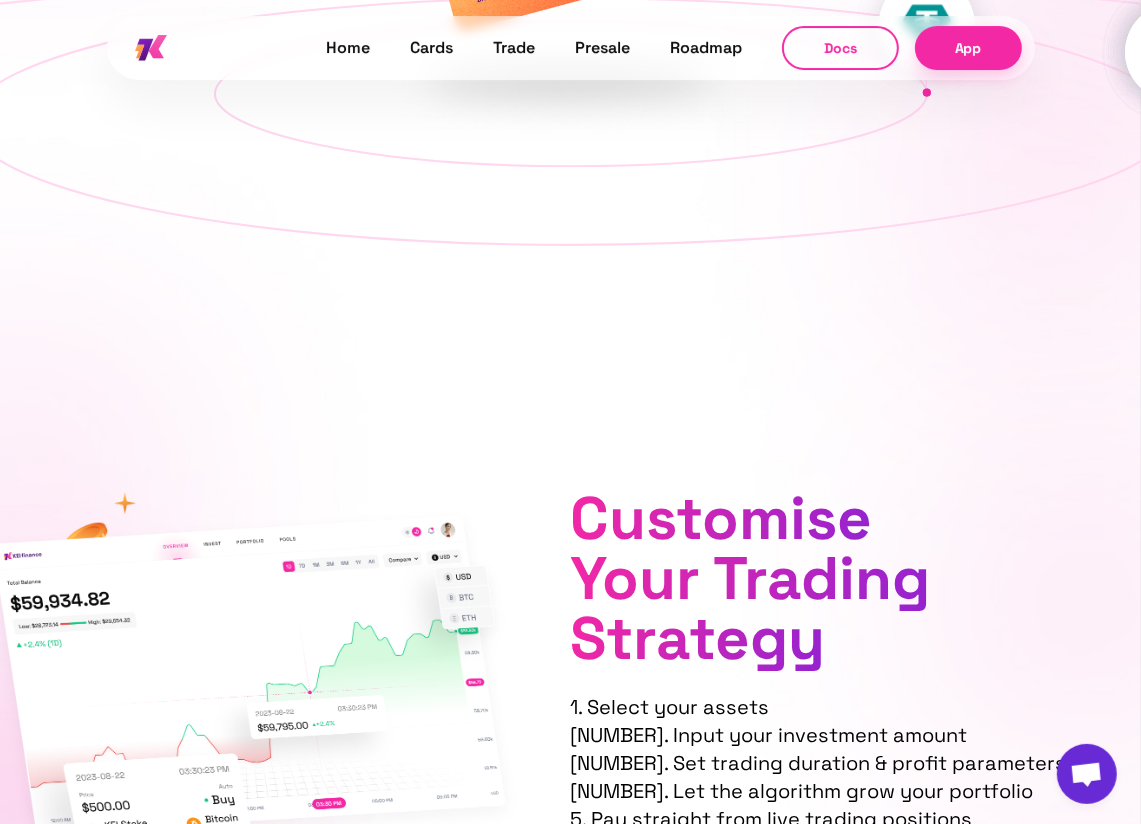 click on "Customise     Your Trading   Strategy 1. Select your assets  2. Input your investment amount  3. Set trading duration & profit parameters  4. Let the algorithm grow your portfolio  5. Pay straight from live trading positions Learn More" at bounding box center (570, 661) 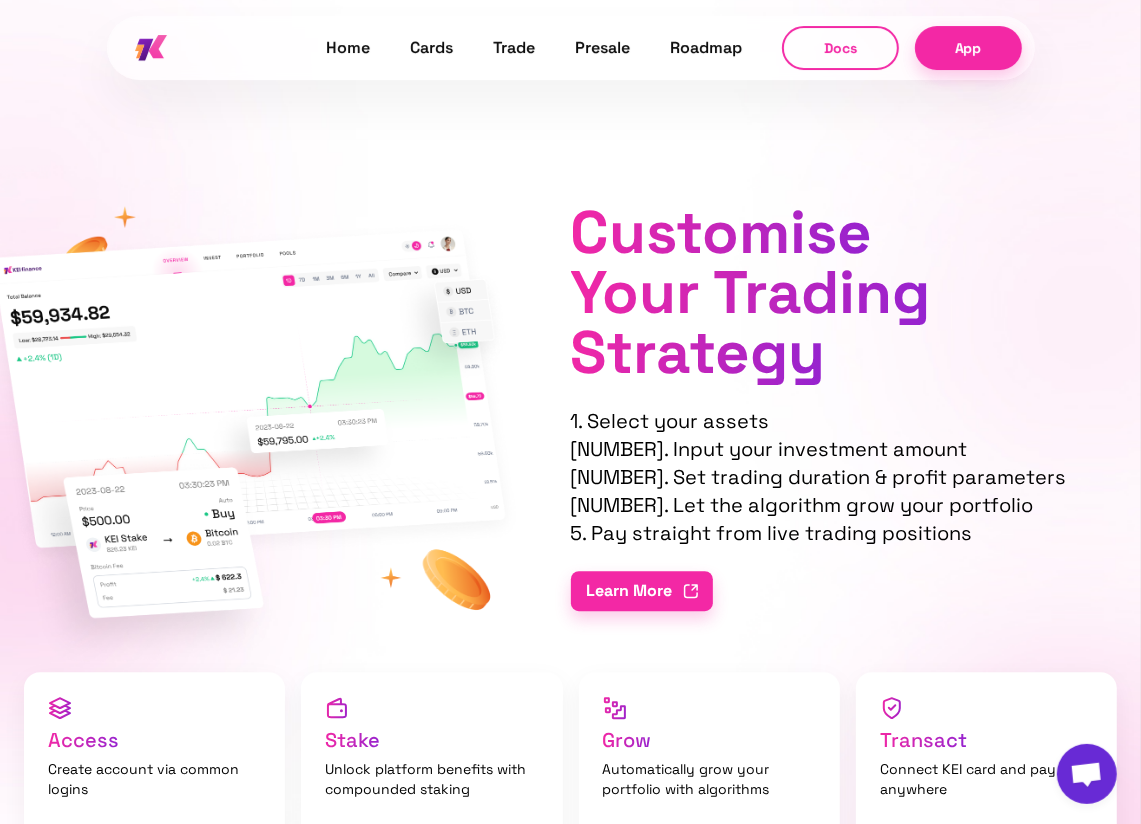 scroll, scrollTop: 3067, scrollLeft: 0, axis: vertical 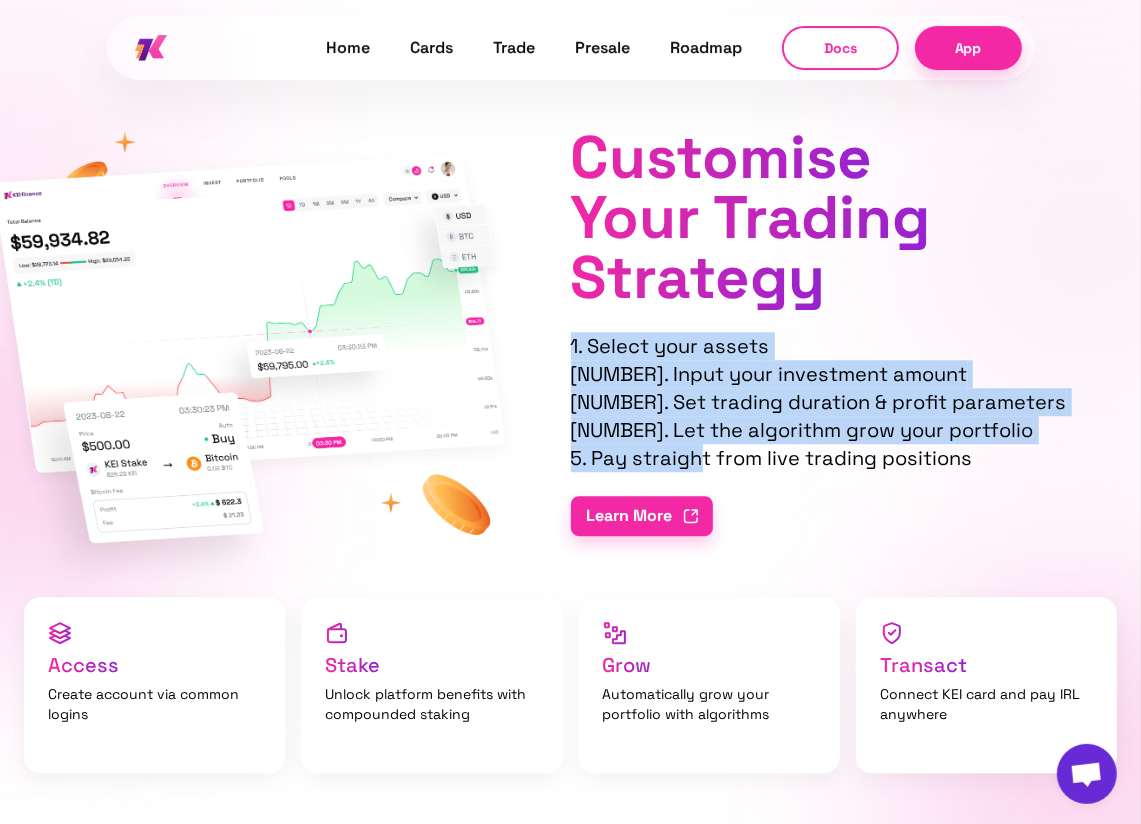 drag, startPoint x: 702, startPoint y: 448, endPoint x: 706, endPoint y: 316, distance: 132.0606 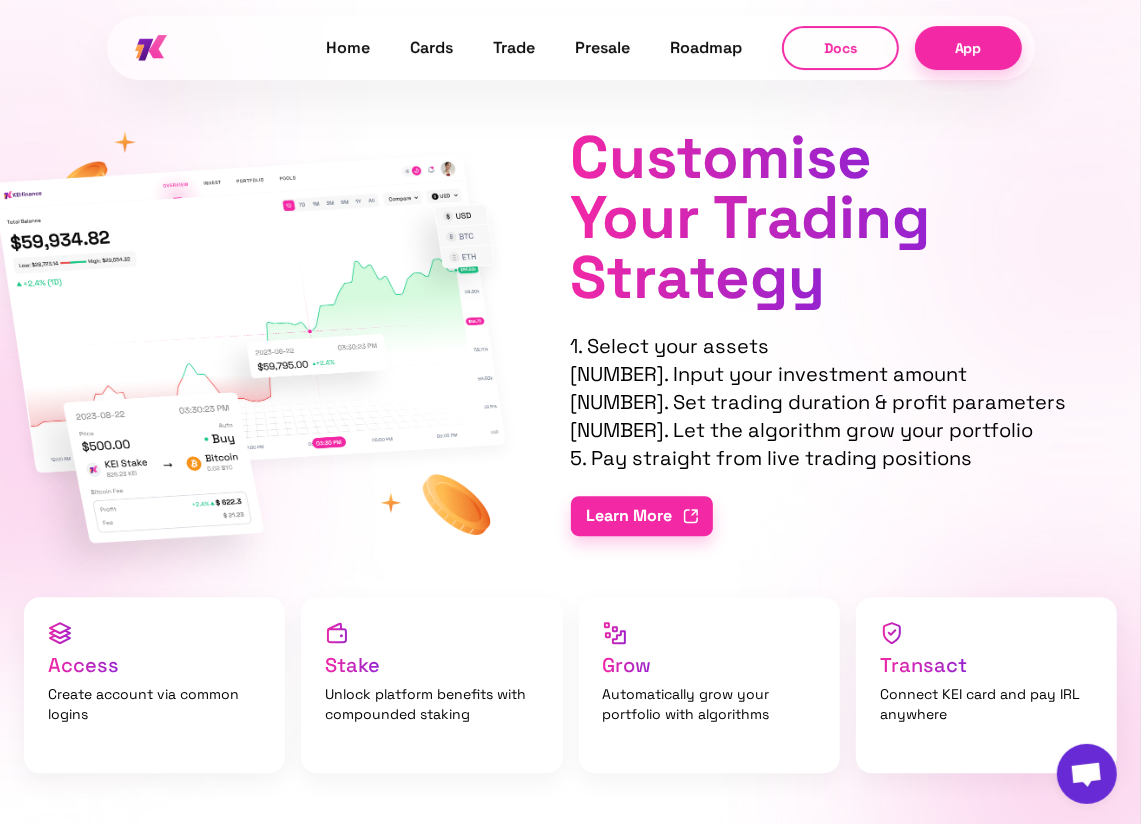 drag, startPoint x: 706, startPoint y: 316, endPoint x: 711, endPoint y: 446, distance: 130.09612 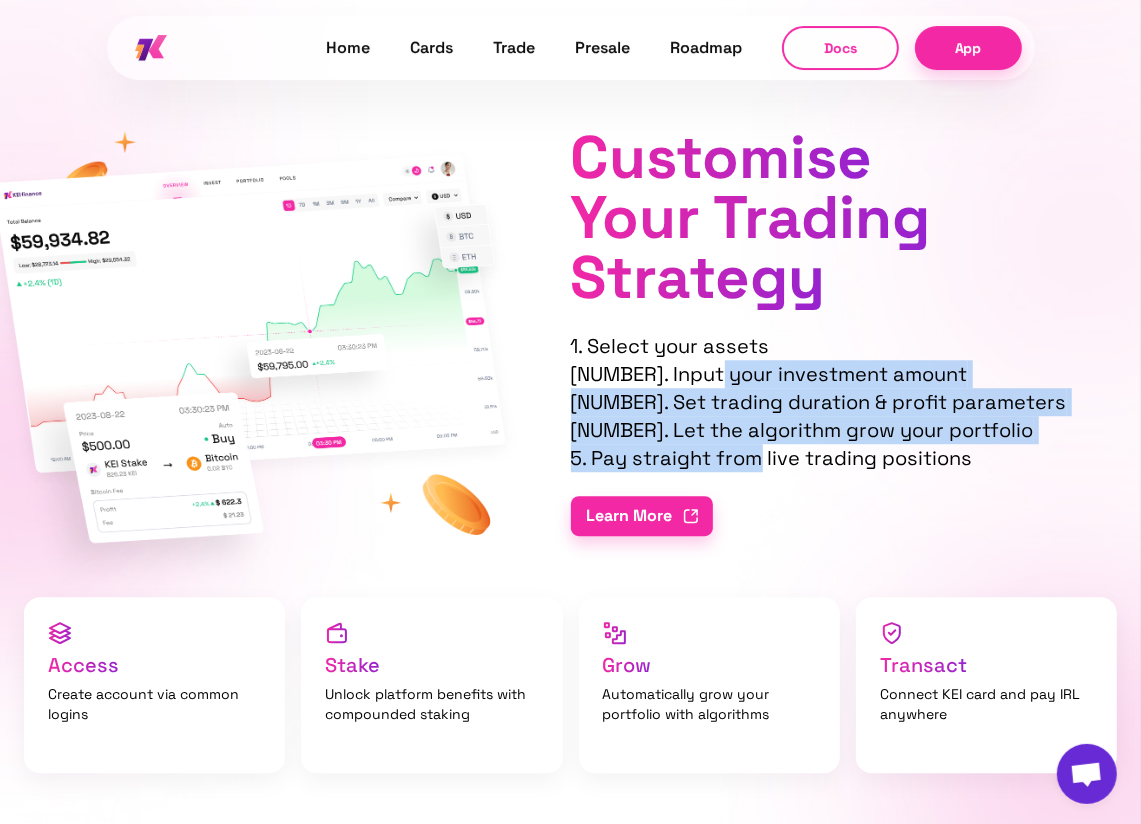 drag, startPoint x: 714, startPoint y: 455, endPoint x: 714, endPoint y: 362, distance: 93 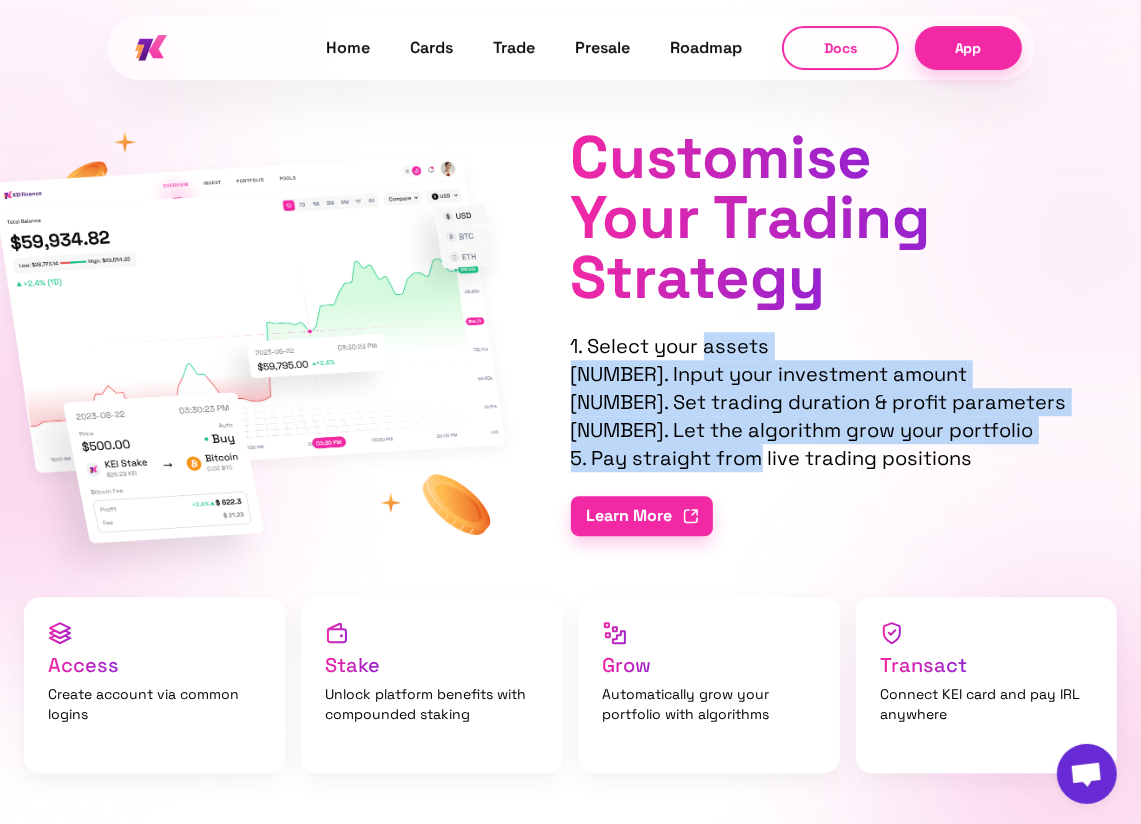 drag, startPoint x: 714, startPoint y: 460, endPoint x: 714, endPoint y: 358, distance: 102 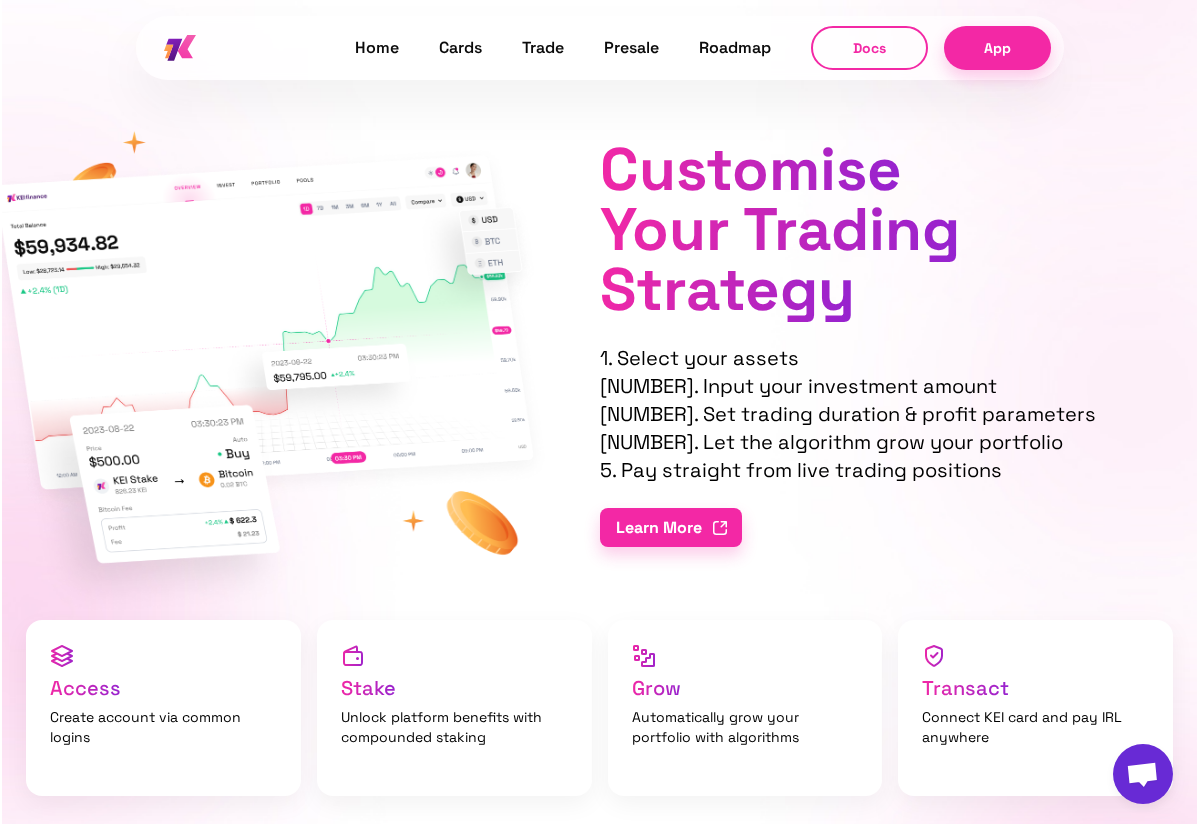 scroll, scrollTop: 3073, scrollLeft: 0, axis: vertical 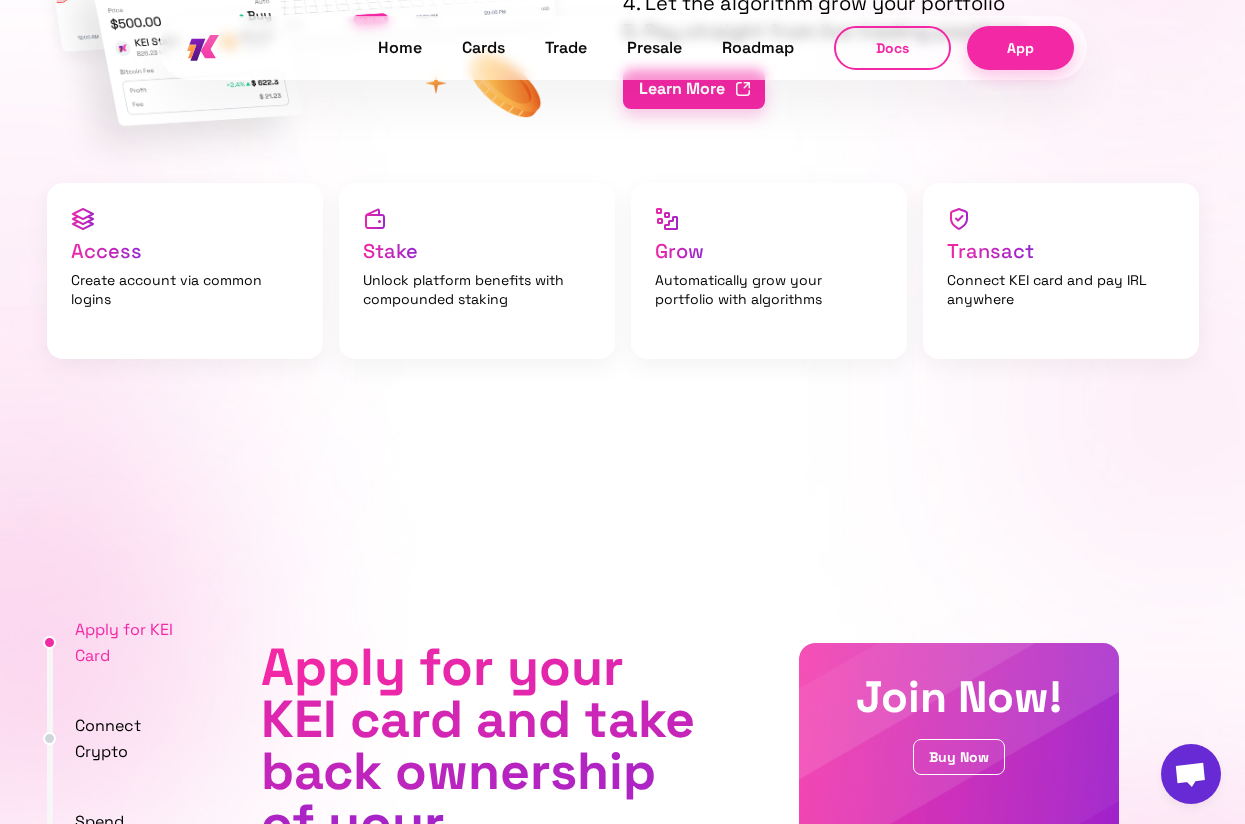 click on "Apply for your KEI card and take back ownership of your payments  Access your KEI finance debit card in a few simple steps. Once your application has been processed you'll receive the next steps for activation. Welcome to true digital asset ownership. Join Now! Buy Now Connect Your Digital Wallet & Portfolio KEI finance payment solutions connect your tokens from any KEI diversification trading pool and your digital wallet directly to your debit card. Upon purchasing, KEI protocol sells the required value to execute the transaction through to the vendor. Seamlessly Seamlessly connect Spend Your Crypto Anywhere In Any Store At KEI finance, we don't use any 3rd parties. That's right, KEI payment solutions is a direct link from your blockchain assets to any vendor in the world. Purchase Easy to Purchase, No need 3rd parties Manage Your Balance Your Way Manage Integrity & Decentralized Control Stay In Control Of Your Assets Secure Asset All in your control, secure" at bounding box center (730, 2499) 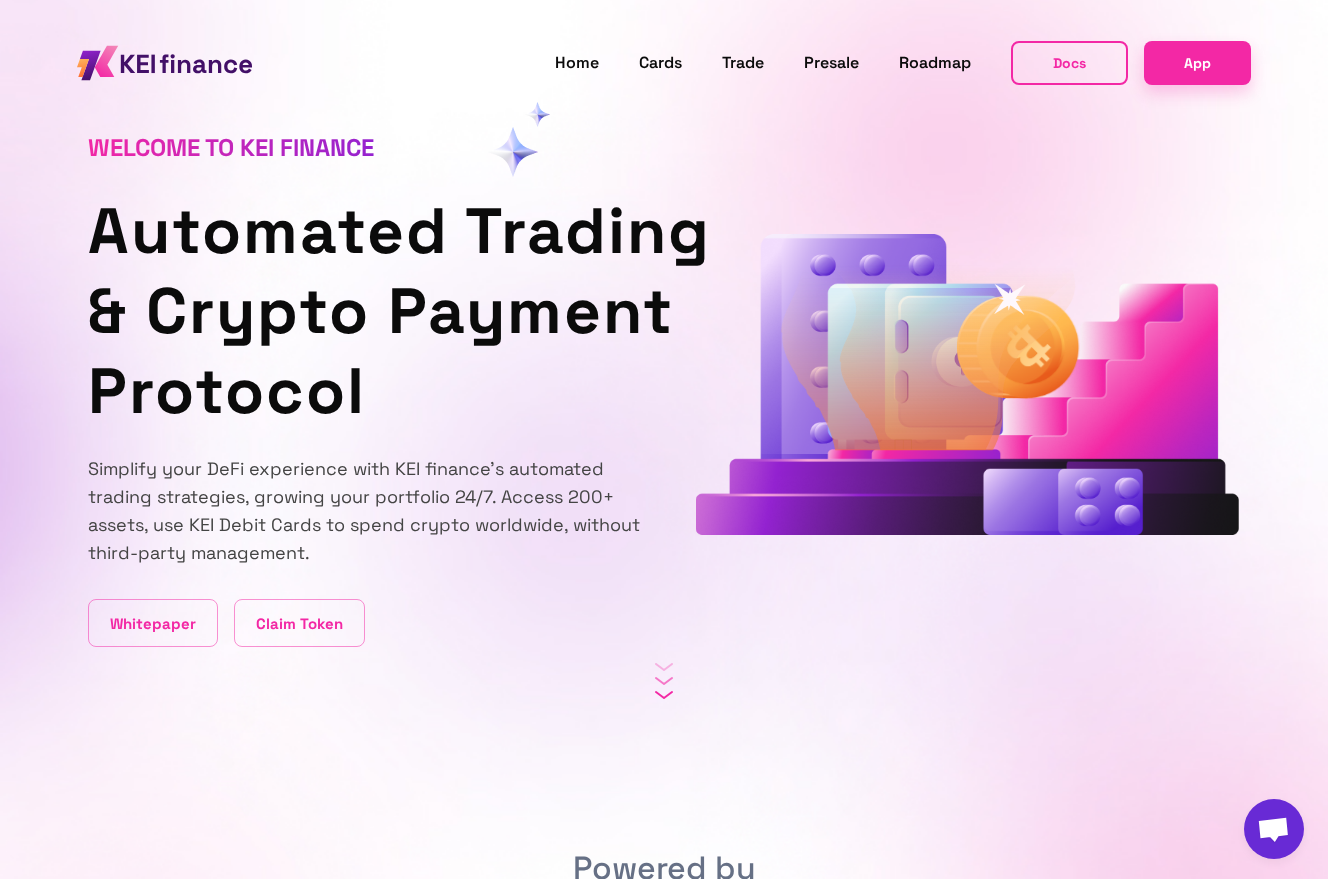 scroll, scrollTop: 0, scrollLeft: 0, axis: both 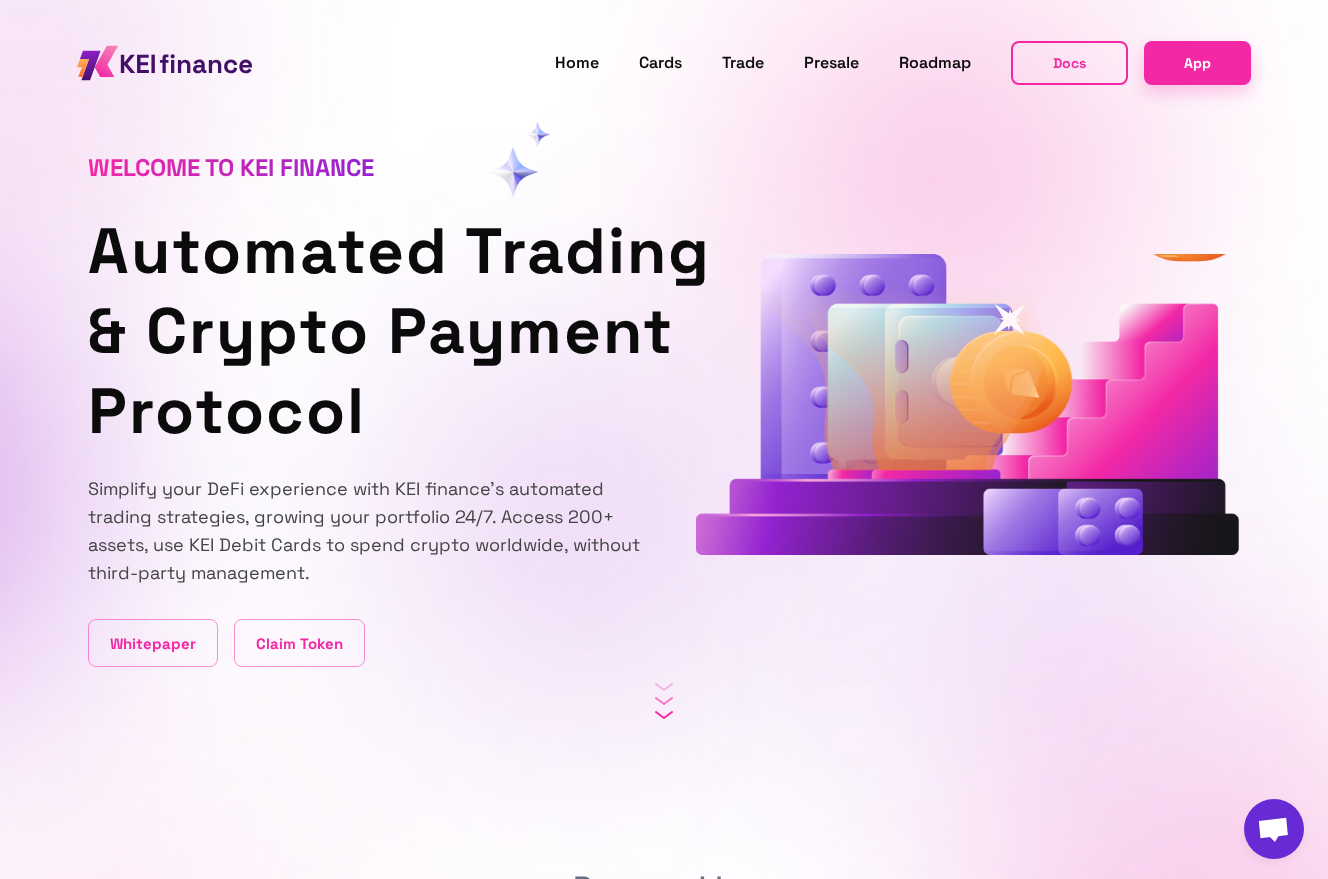 click on "Docs" at bounding box center (1069, 63) 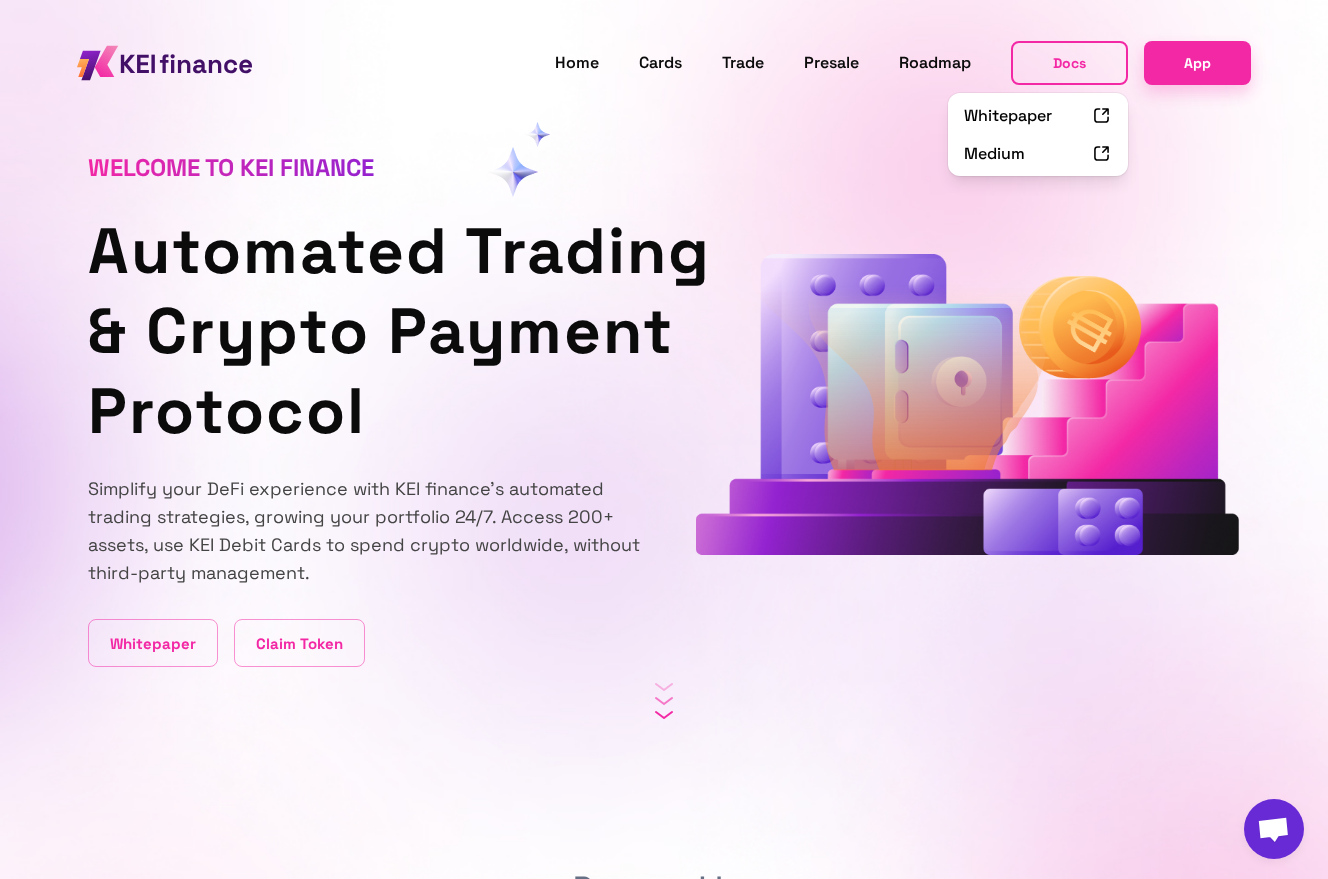 click at bounding box center (664, 439) 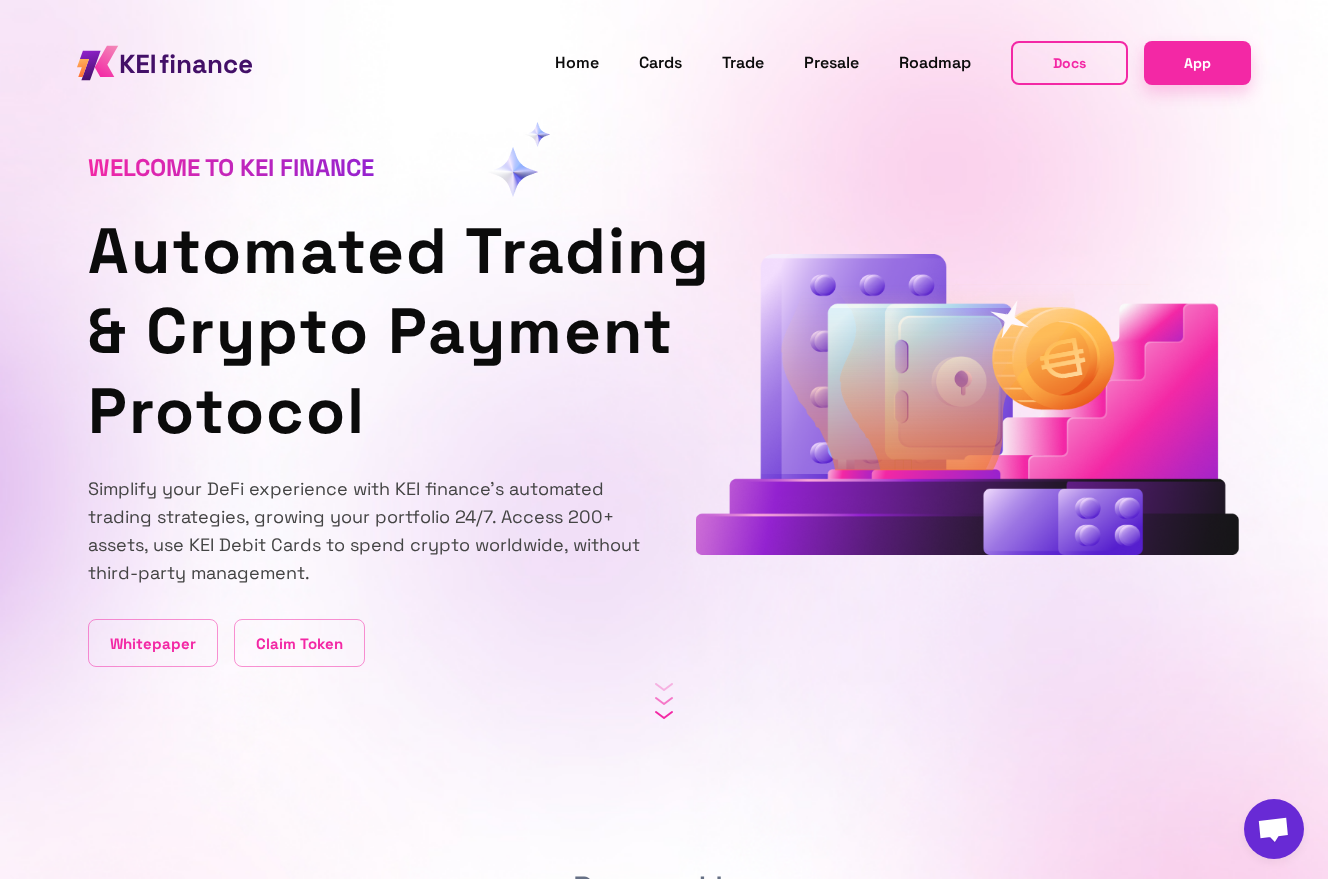 scroll, scrollTop: 82, scrollLeft: 0, axis: vertical 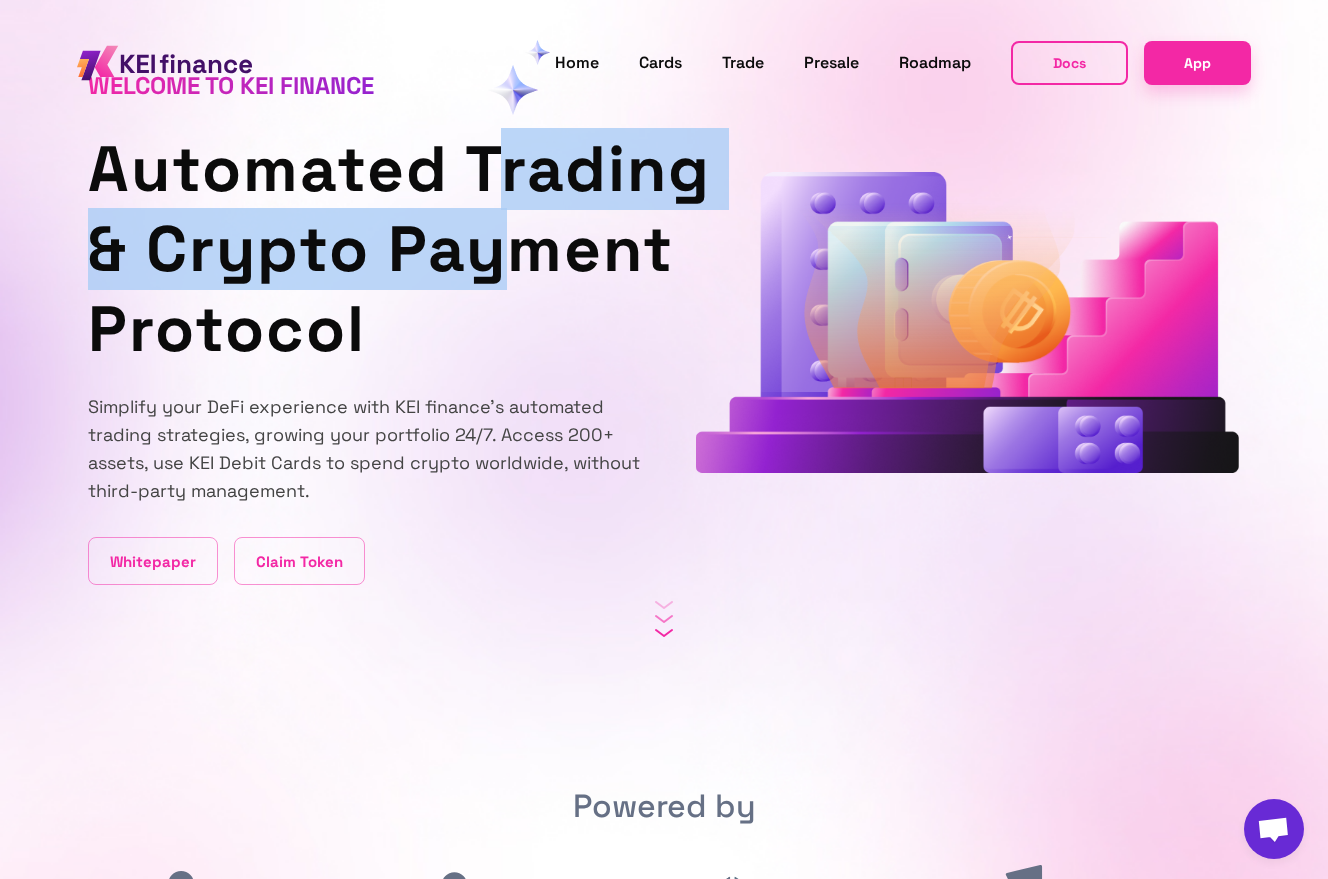 drag, startPoint x: 502, startPoint y: 273, endPoint x: 503, endPoint y: 166, distance: 107.00467 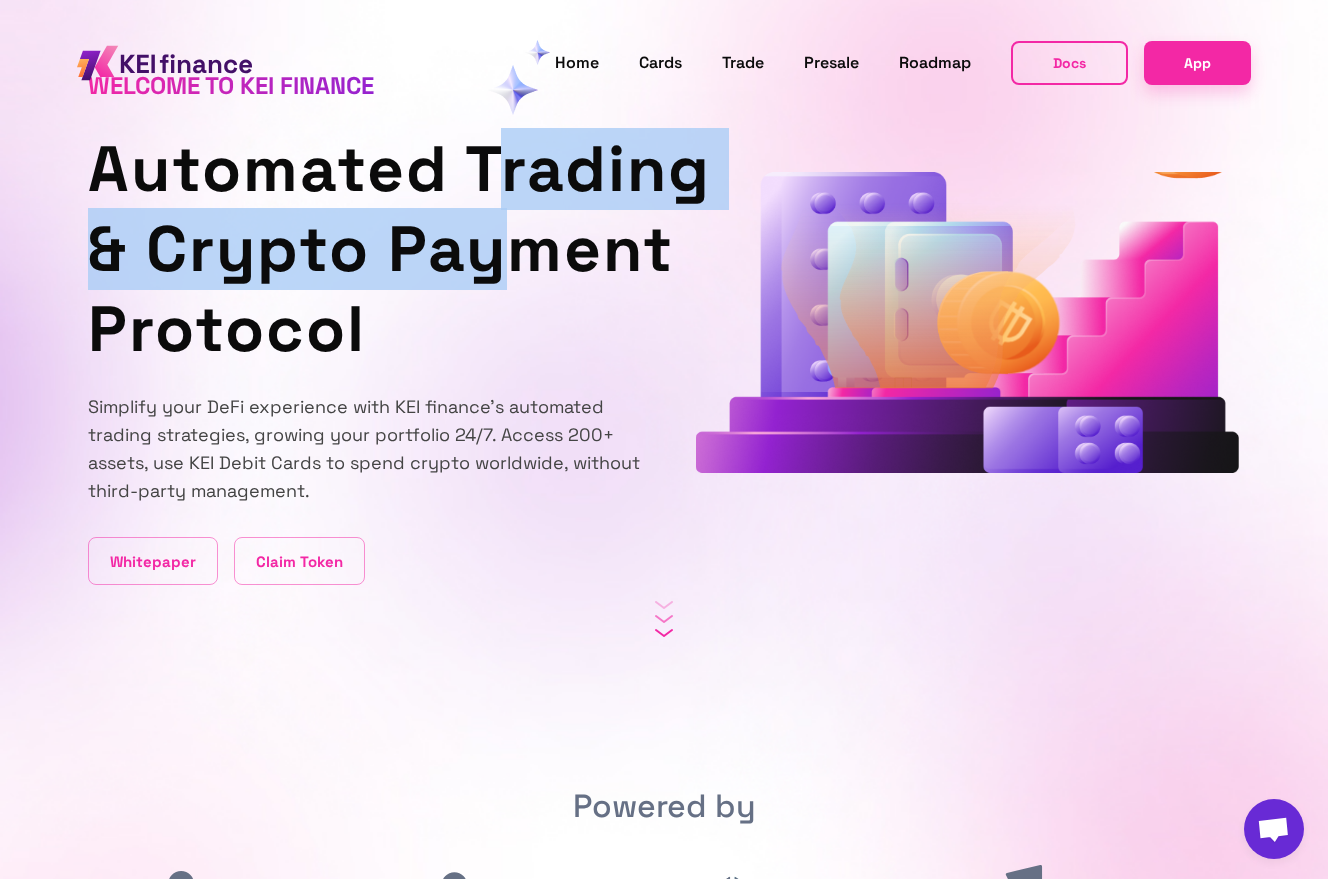 click on "Automated Trading  & Crypto Payment  Protocol" at bounding box center (376, 249) 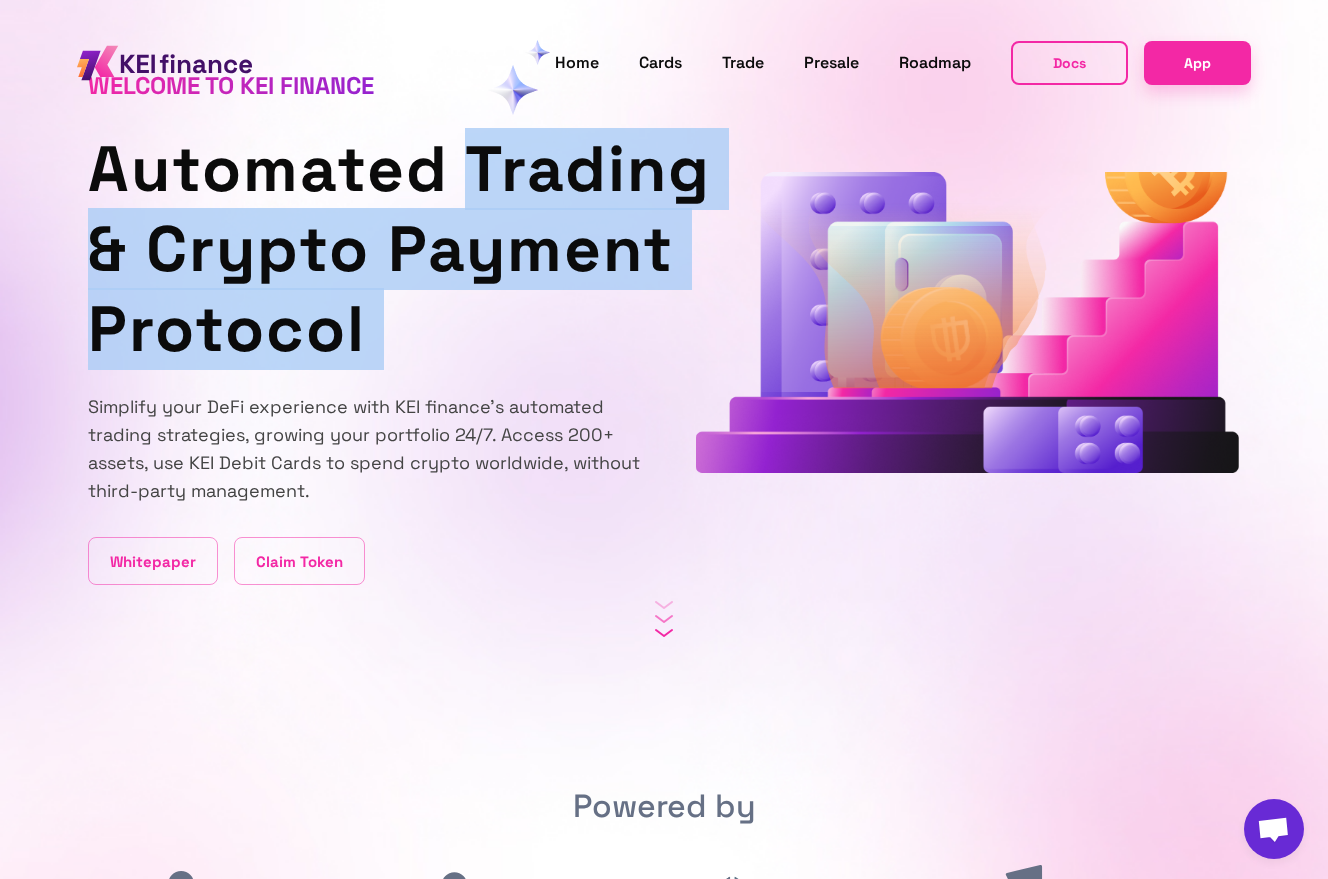 drag, startPoint x: 503, startPoint y: 166, endPoint x: 503, endPoint y: 347, distance: 181 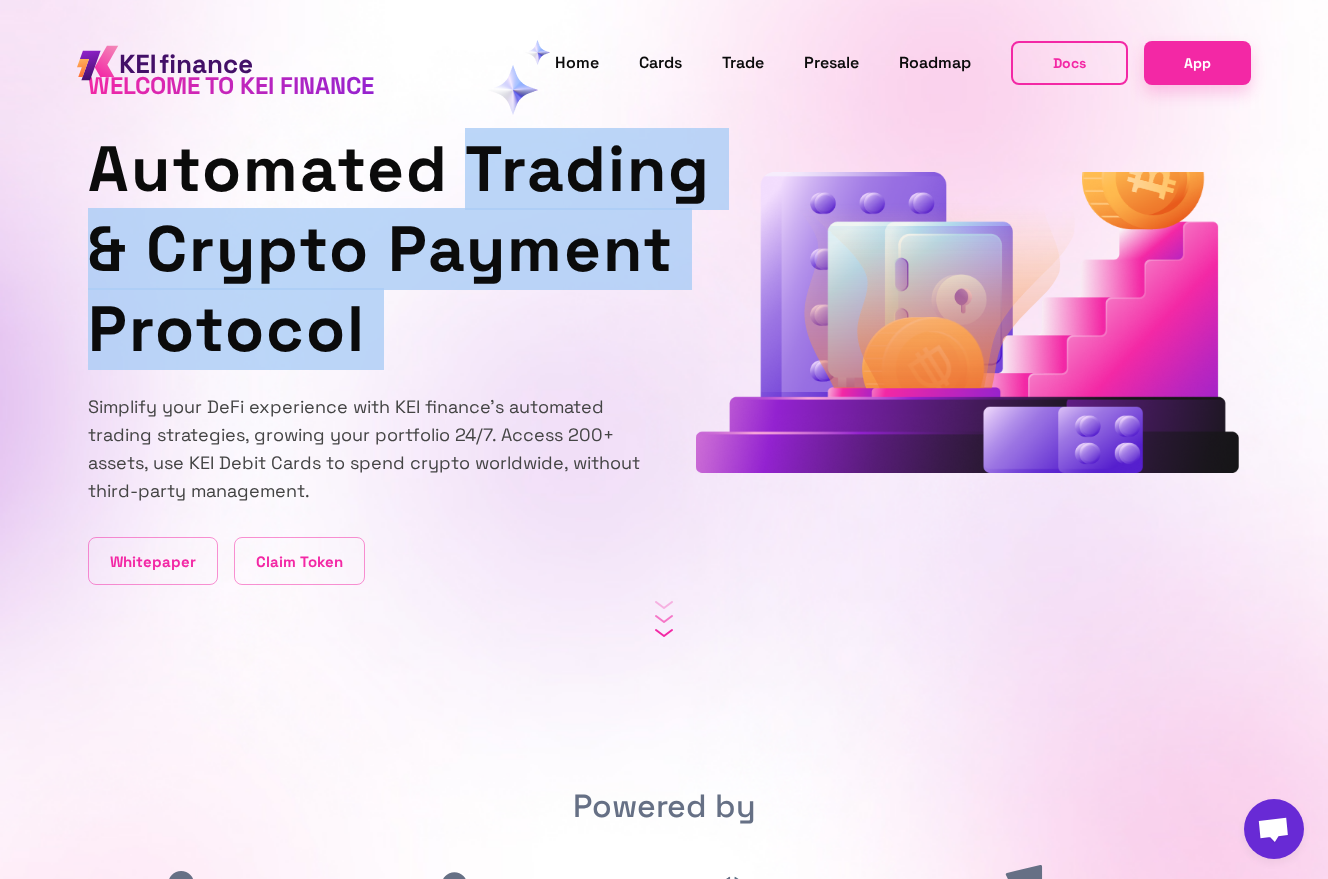 click on "Automated Trading  & Crypto Payment  Protocol" at bounding box center [376, 249] 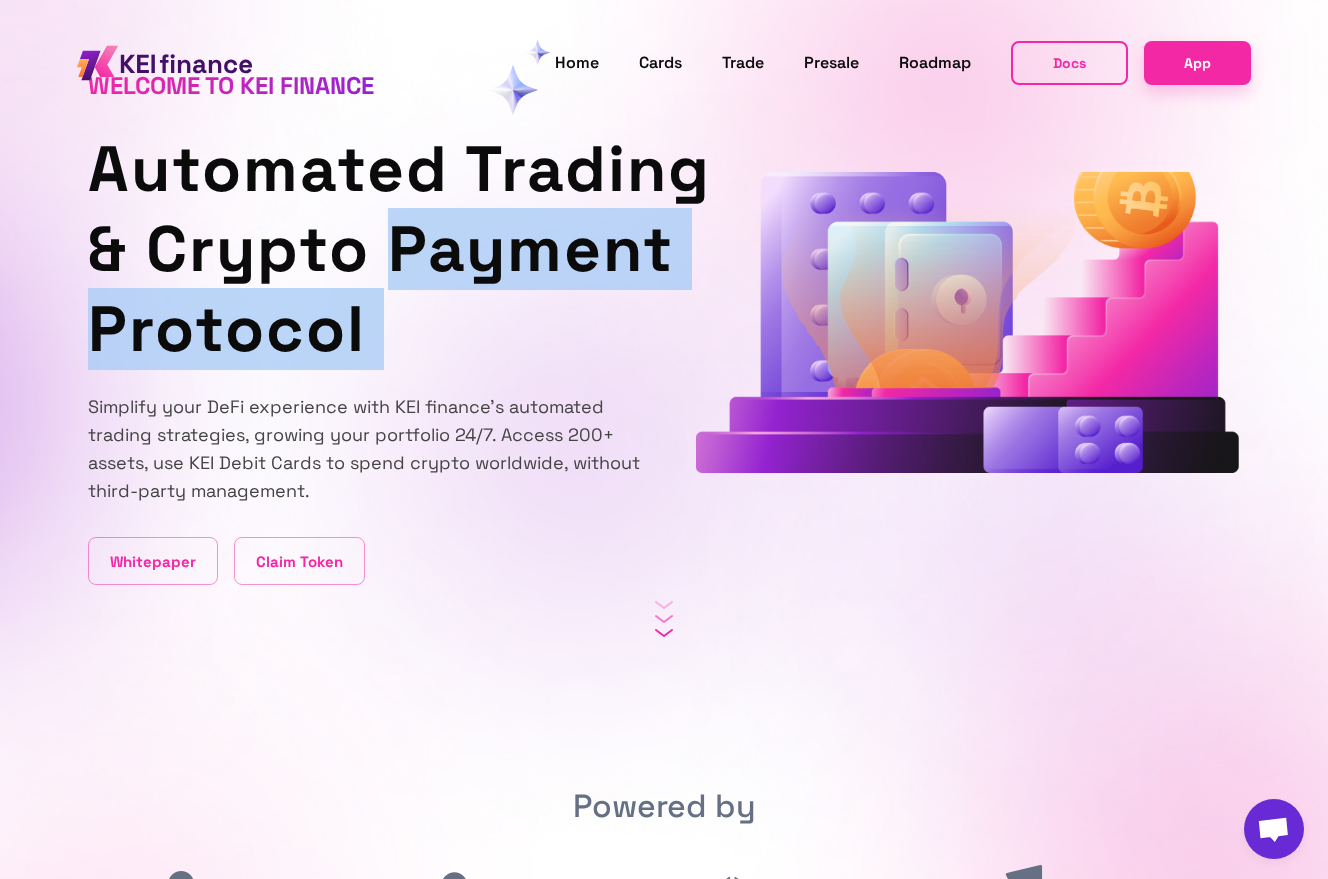 drag, startPoint x: 503, startPoint y: 347, endPoint x: 503, endPoint y: 215, distance: 132 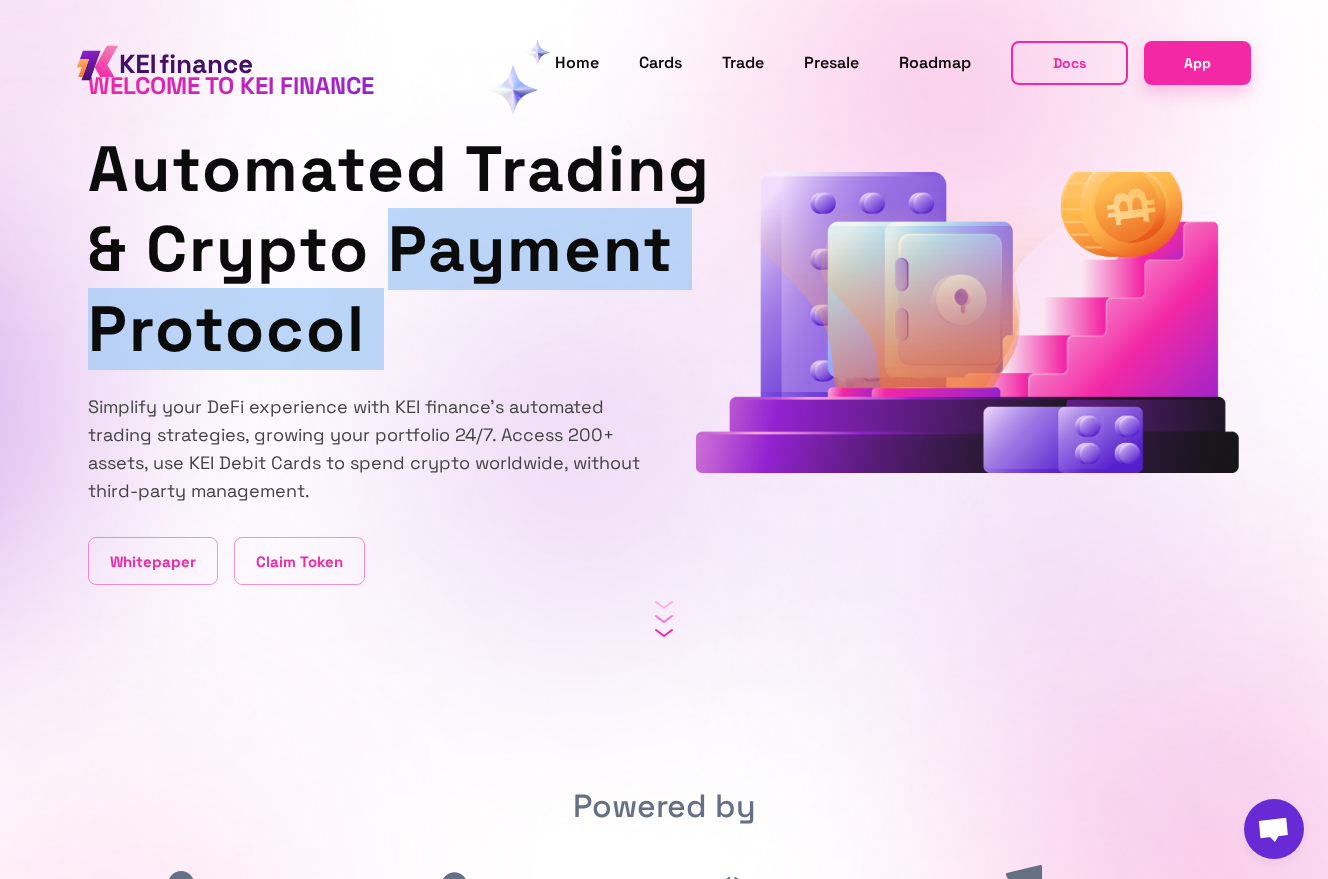 click on "Automated Trading  & Crypto Payment  Protocol" at bounding box center [376, 249] 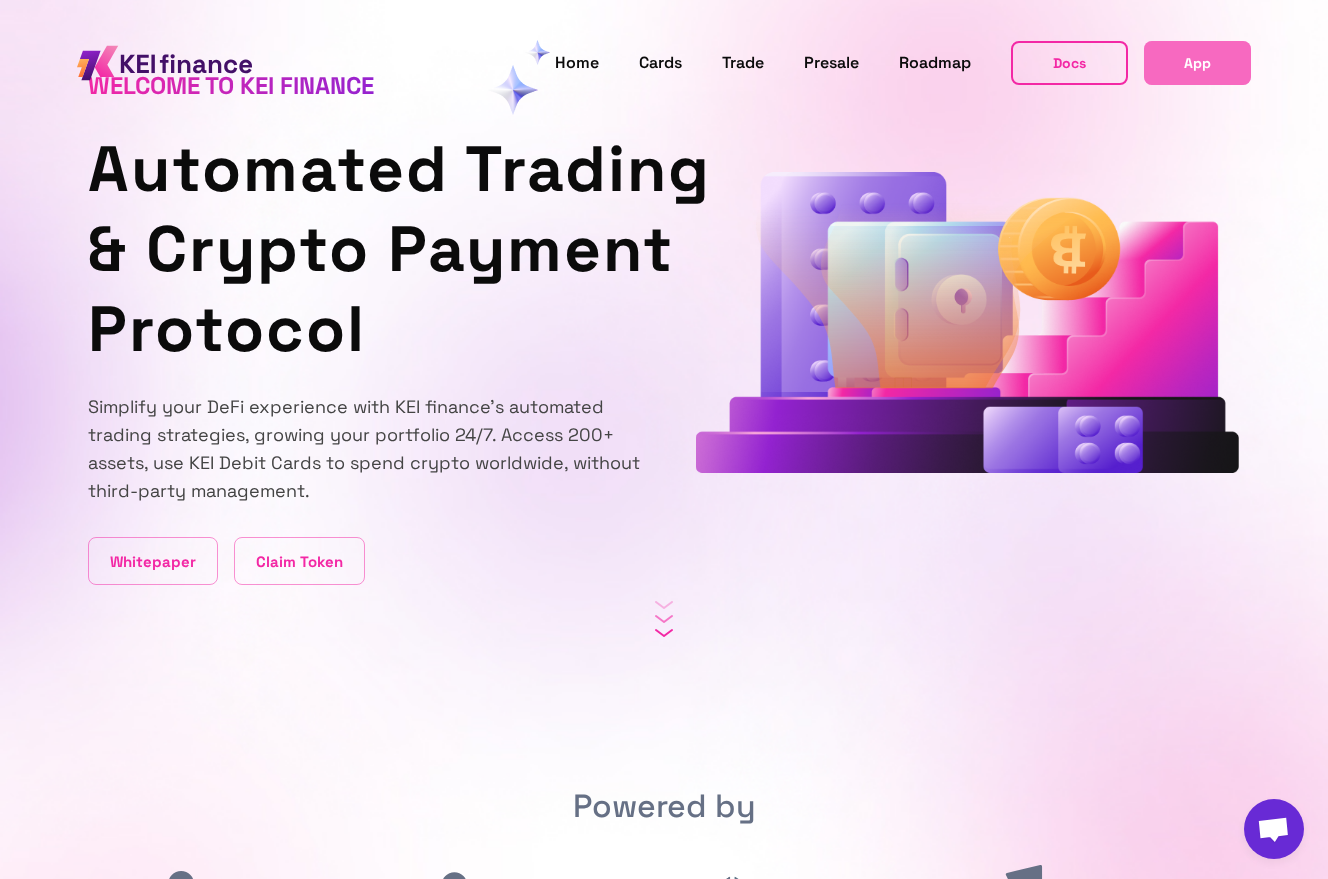 click on "App" at bounding box center [1197, 62] 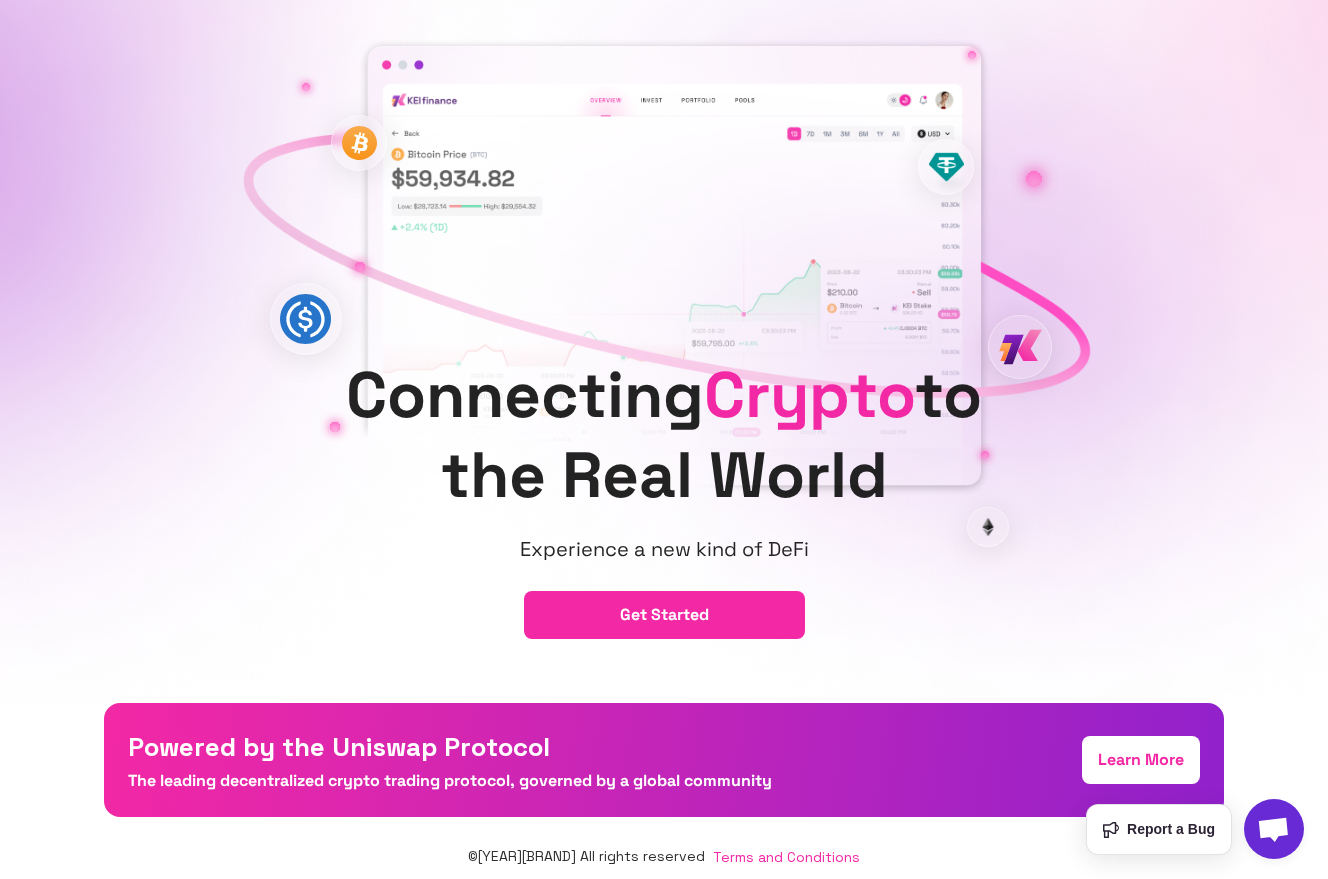 scroll, scrollTop: 118, scrollLeft: 0, axis: vertical 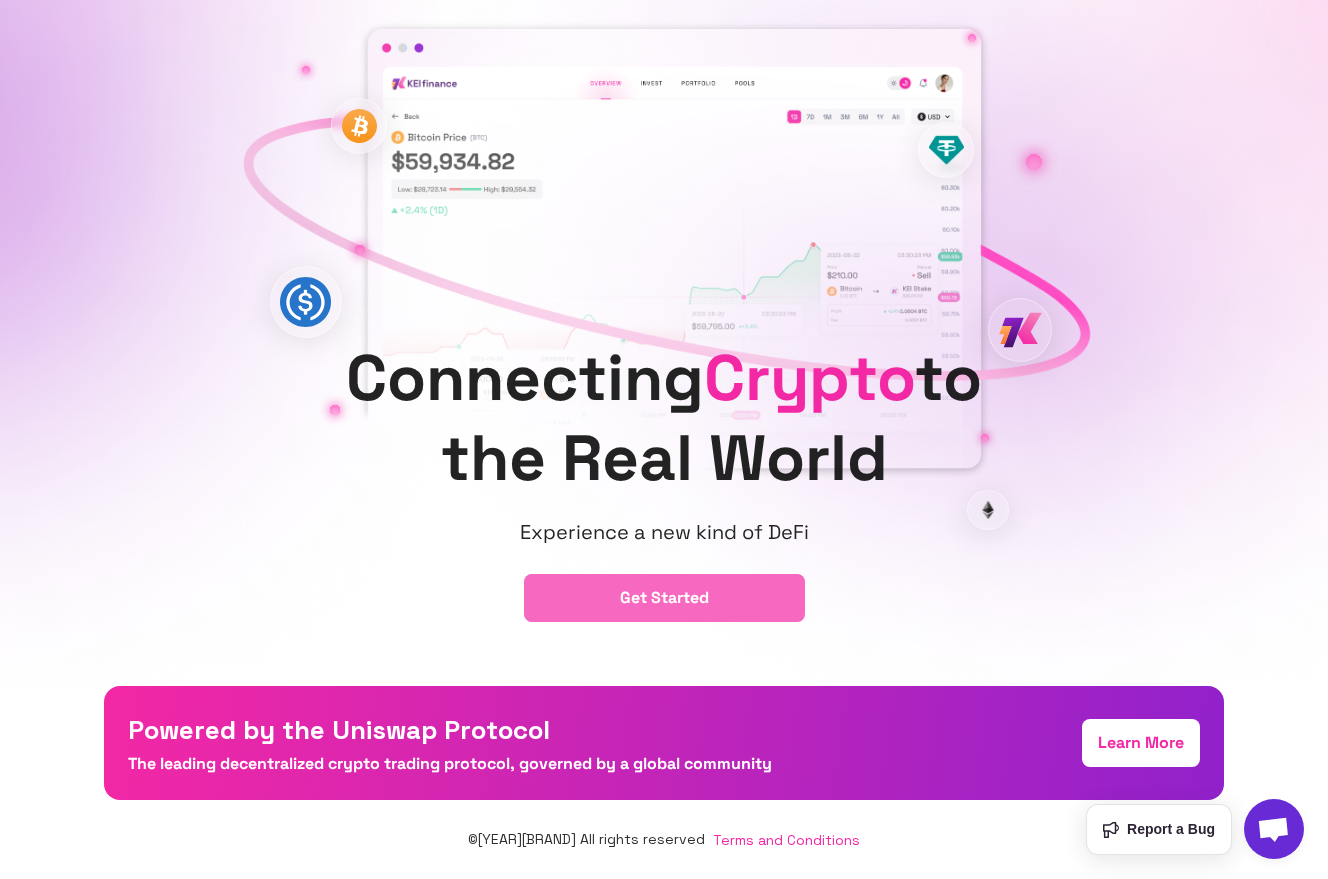 click on "get started" at bounding box center (664, 598) 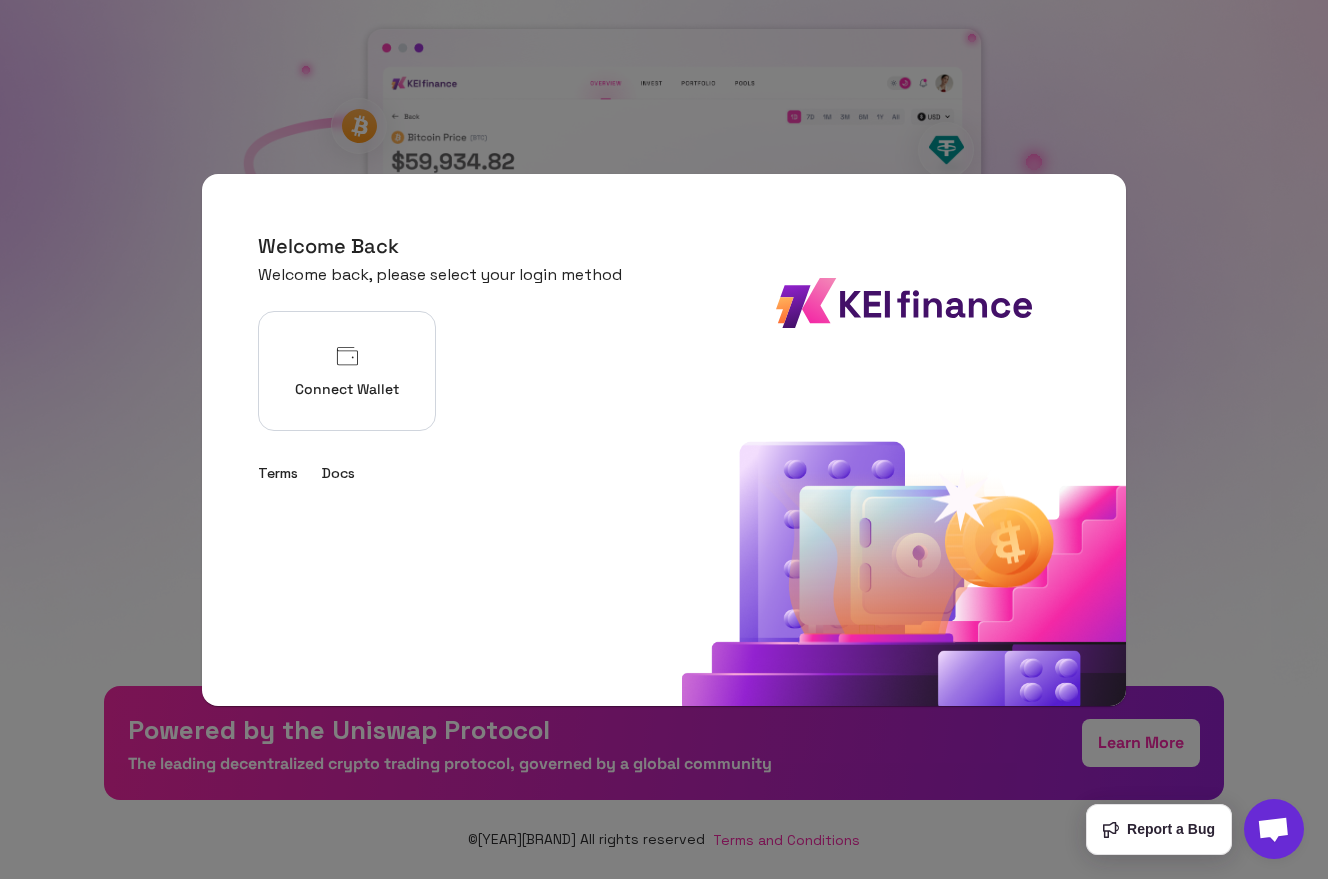 click on "Connect Wallet" at bounding box center (347, 371) 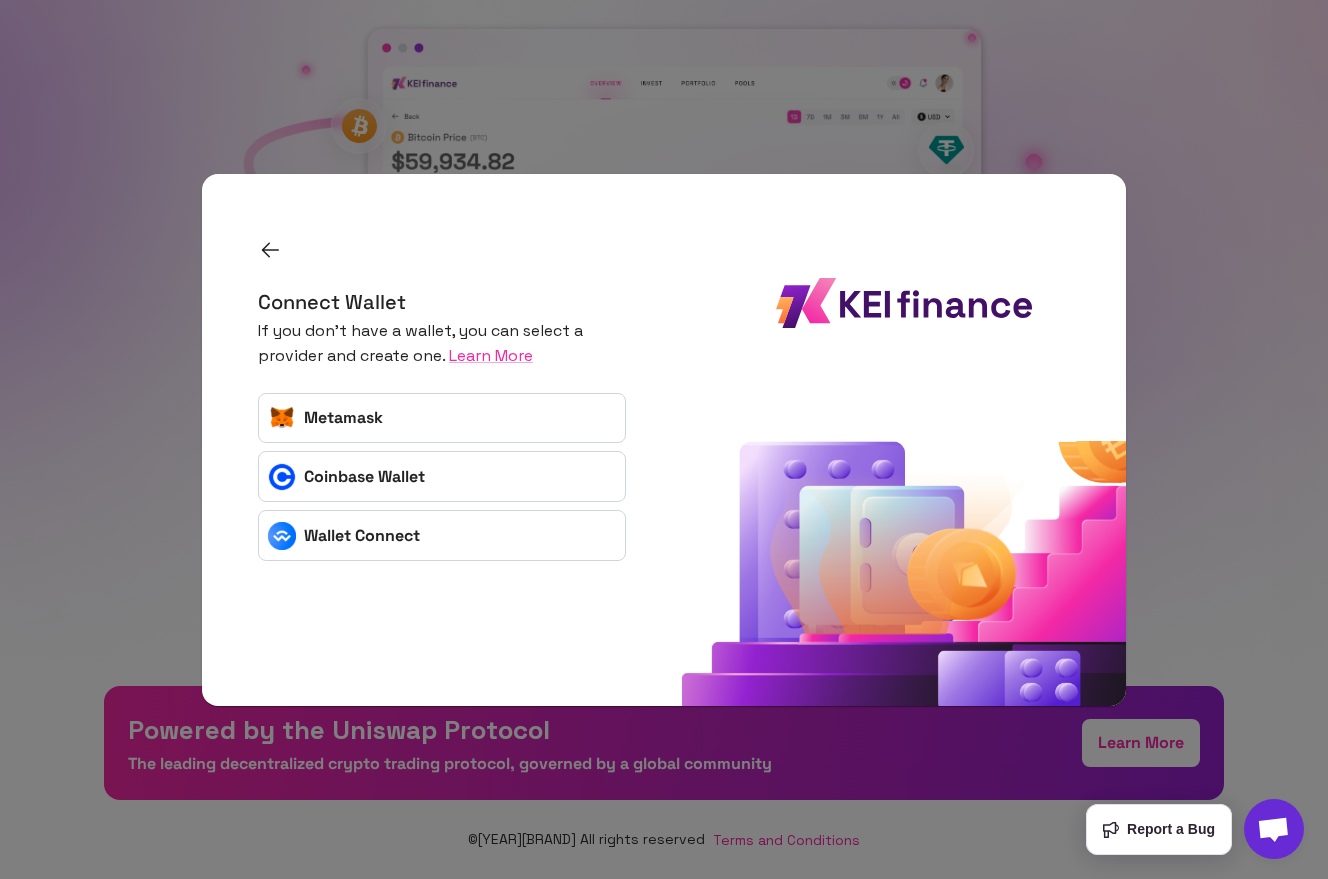 click 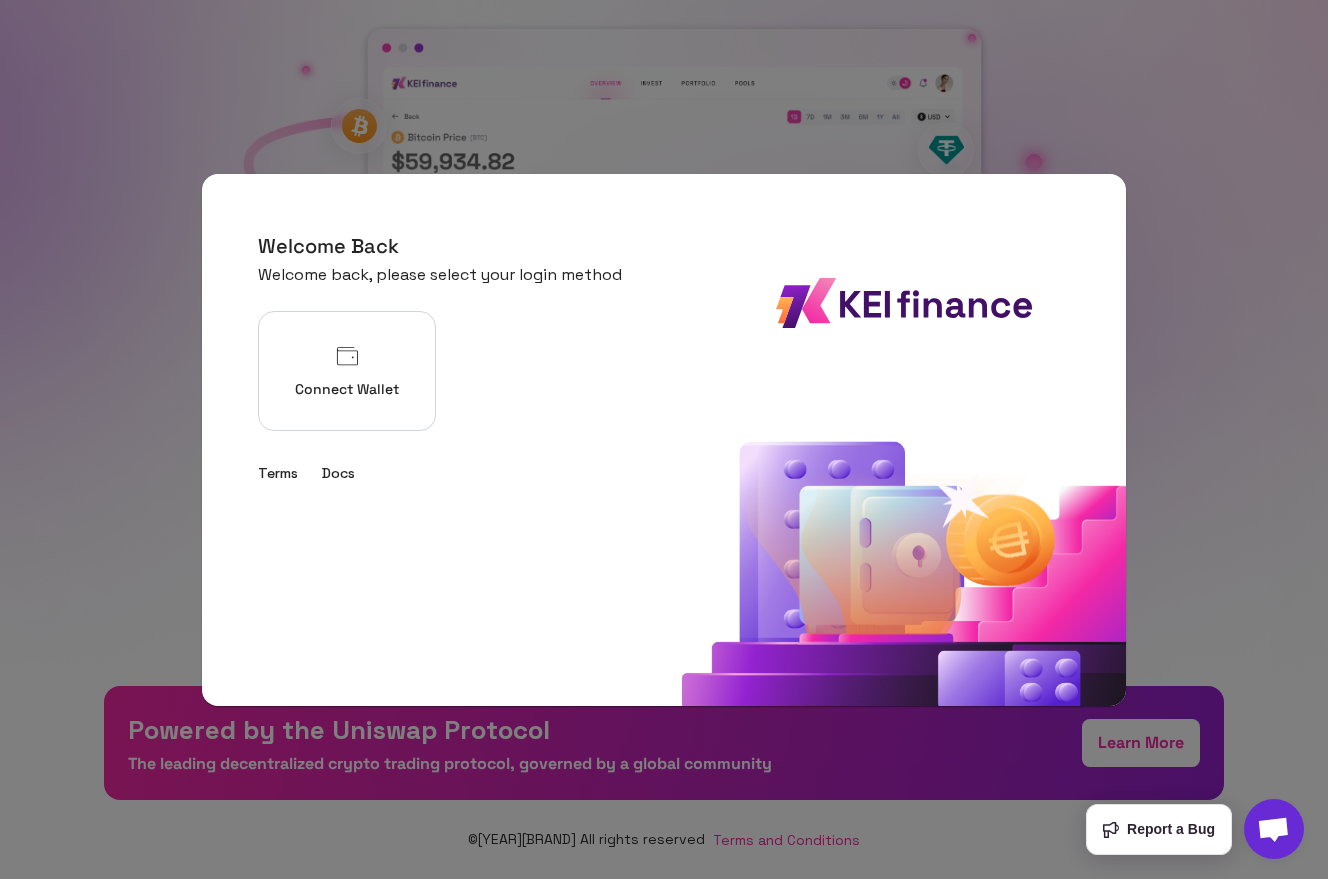 click at bounding box center [664, 439] 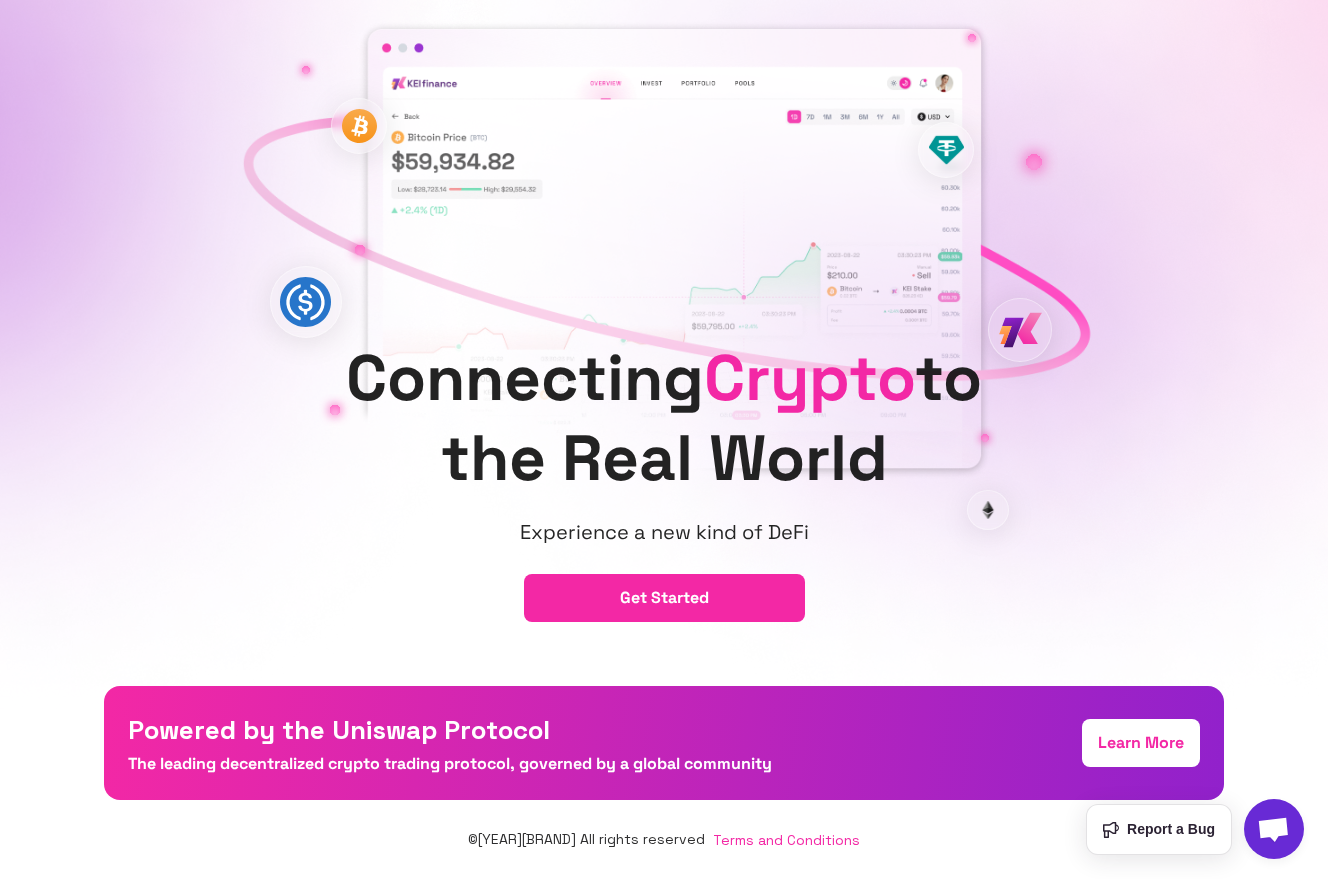 click on "Connecting  Crypto  to the Real World" at bounding box center (664, 410) 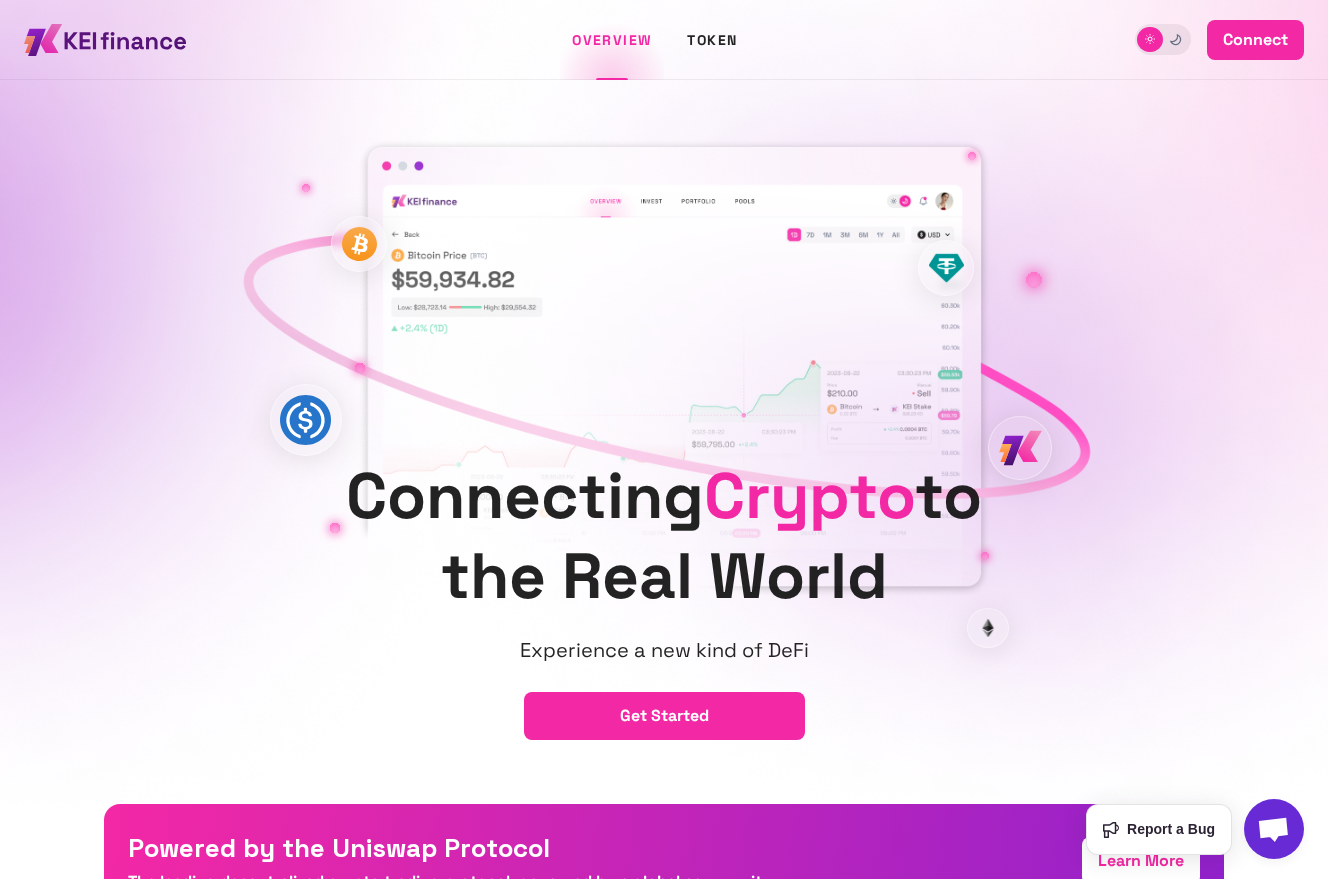 scroll, scrollTop: 118, scrollLeft: 0, axis: vertical 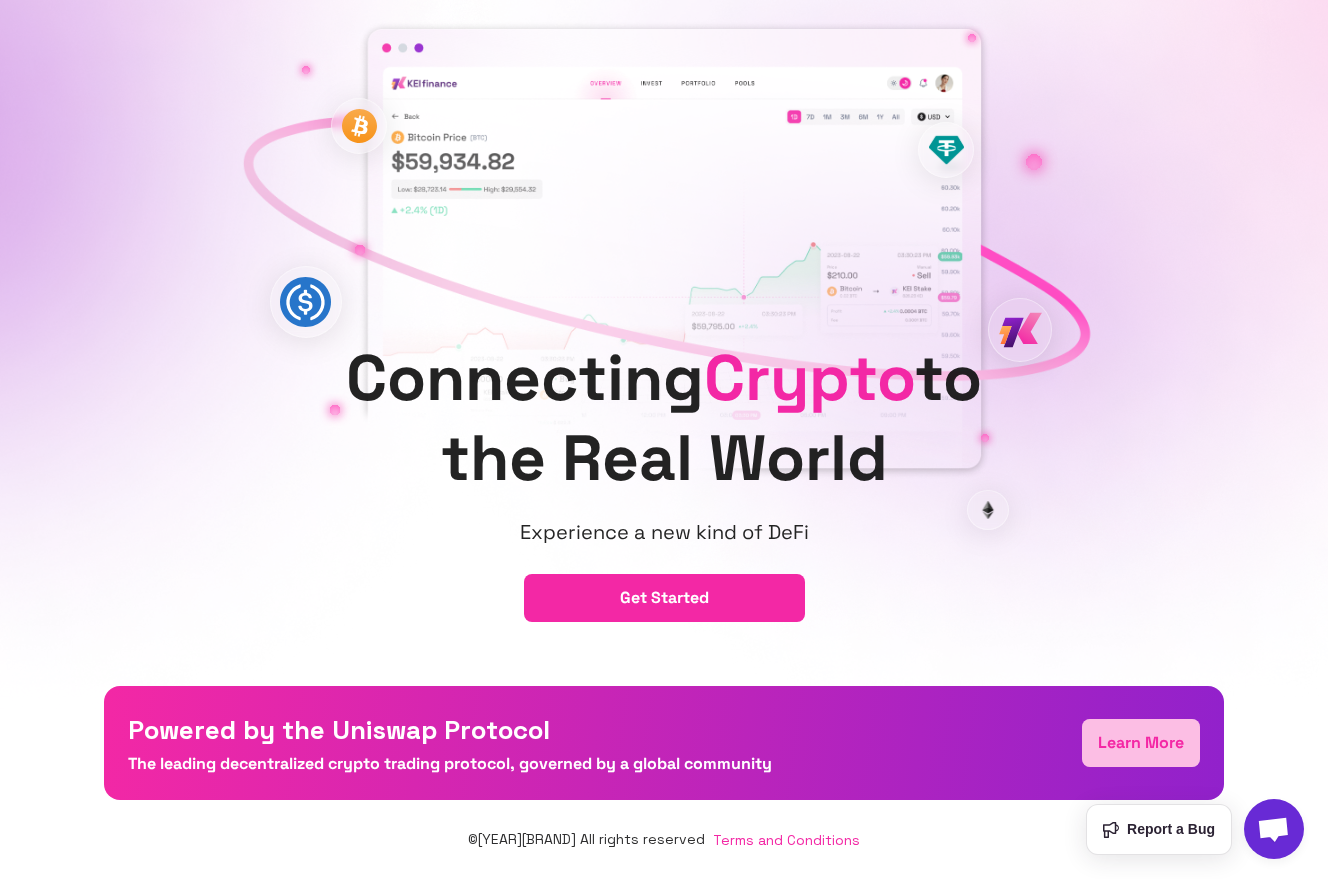 click on "Learn More" at bounding box center (1141, 743) 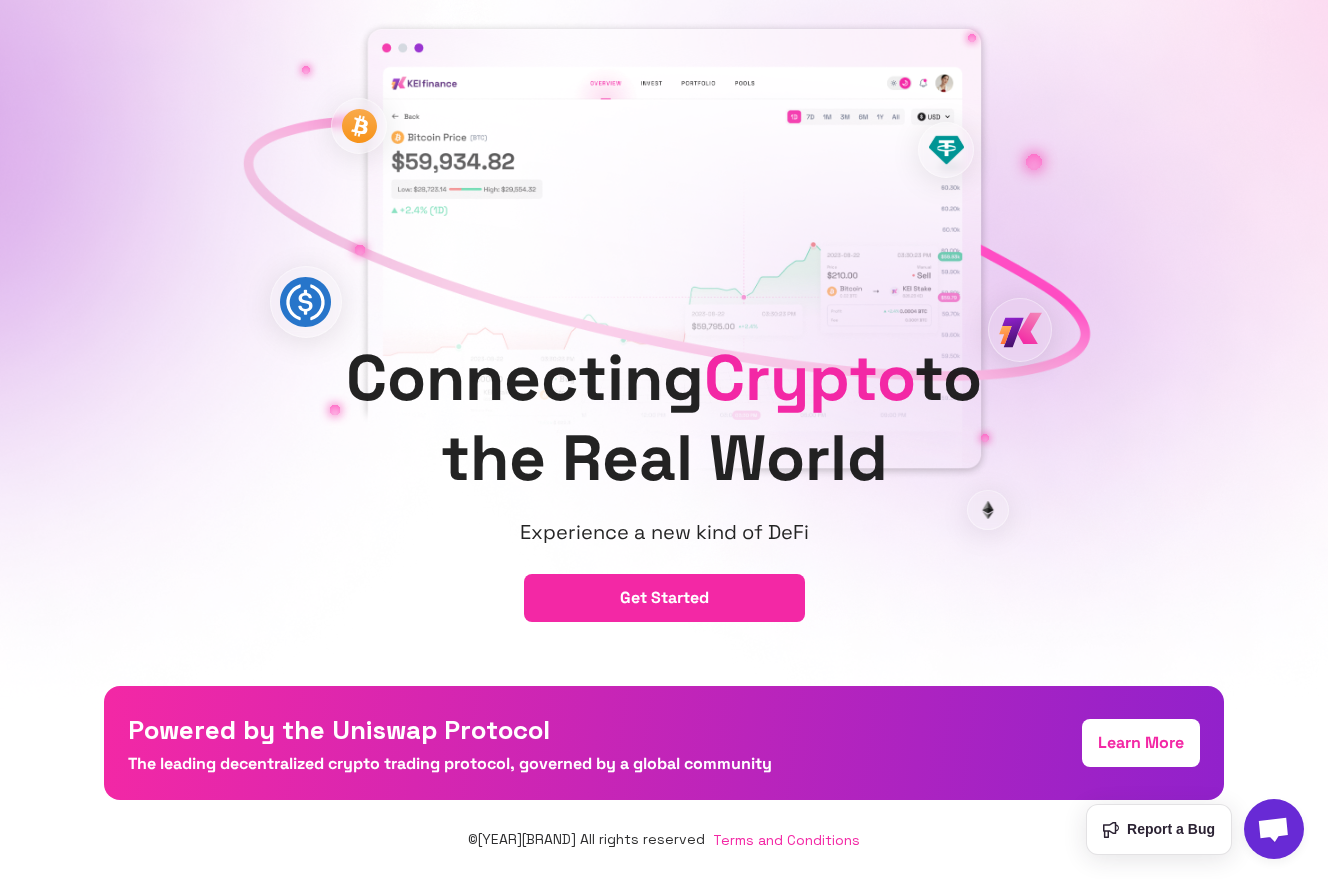 click on "Learn More" at bounding box center [1141, 743] 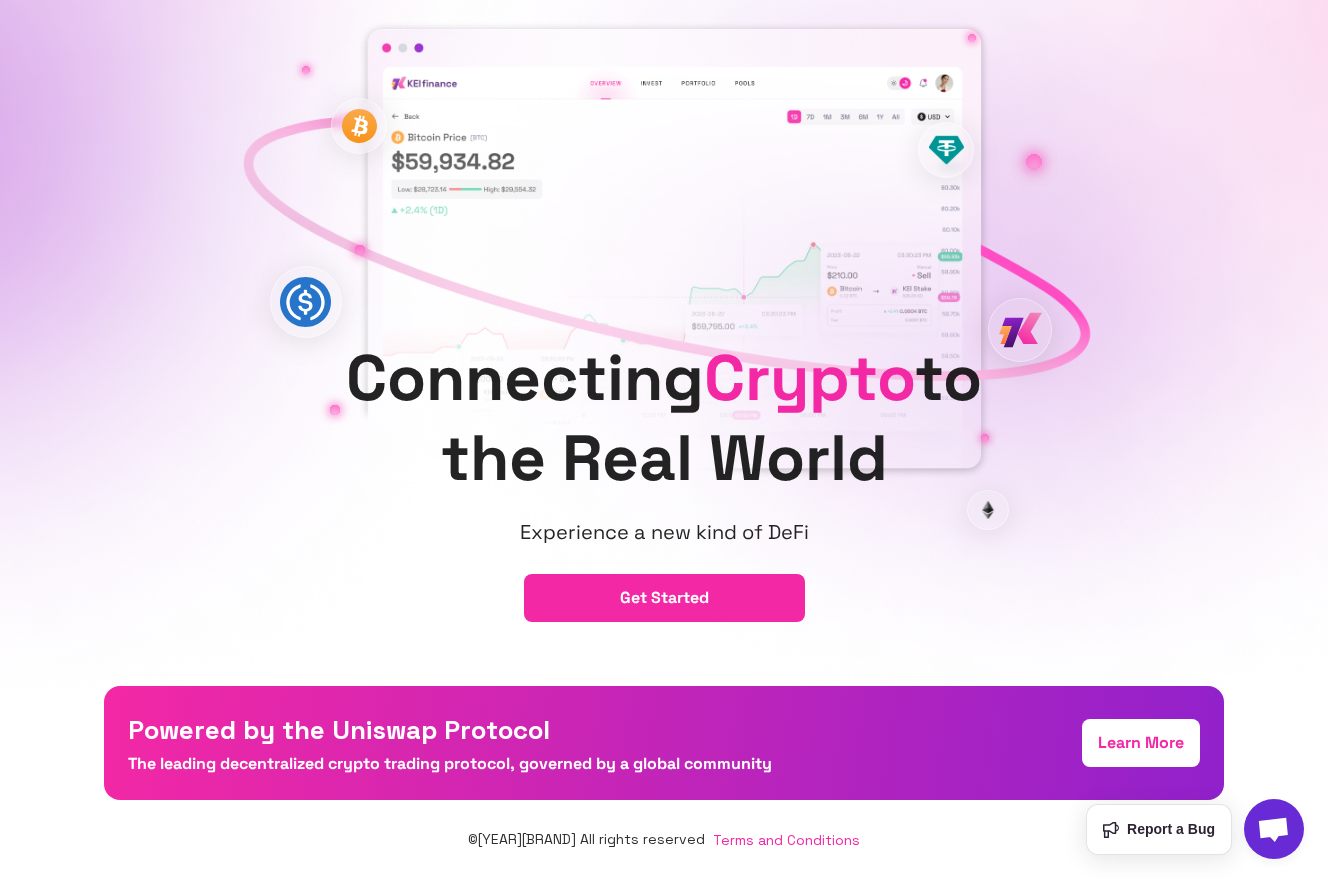 click on "Learn More" at bounding box center (1141, 743) 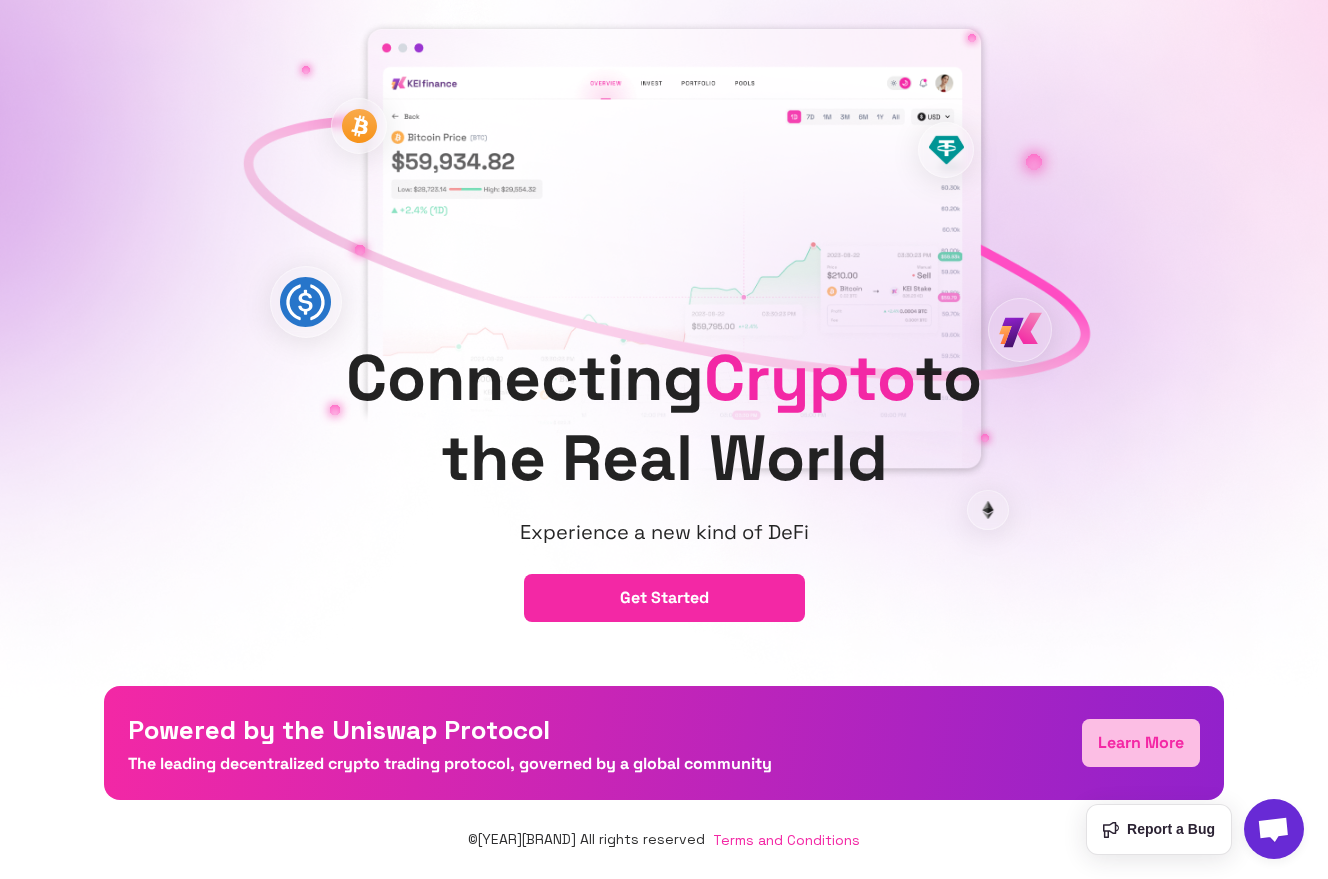 click on "Learn More" at bounding box center [1141, 743] 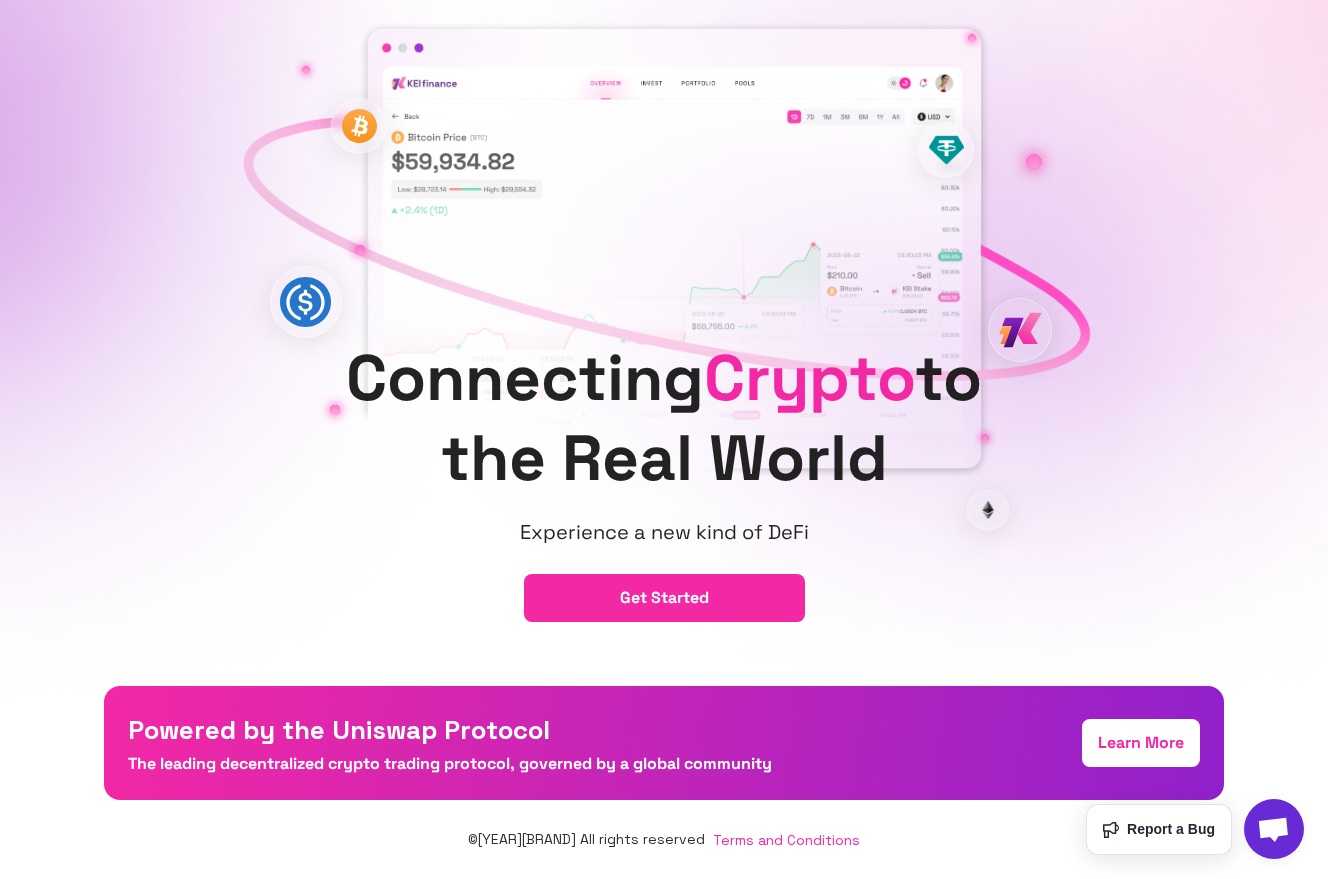 click on "Learn More" at bounding box center (1141, 743) 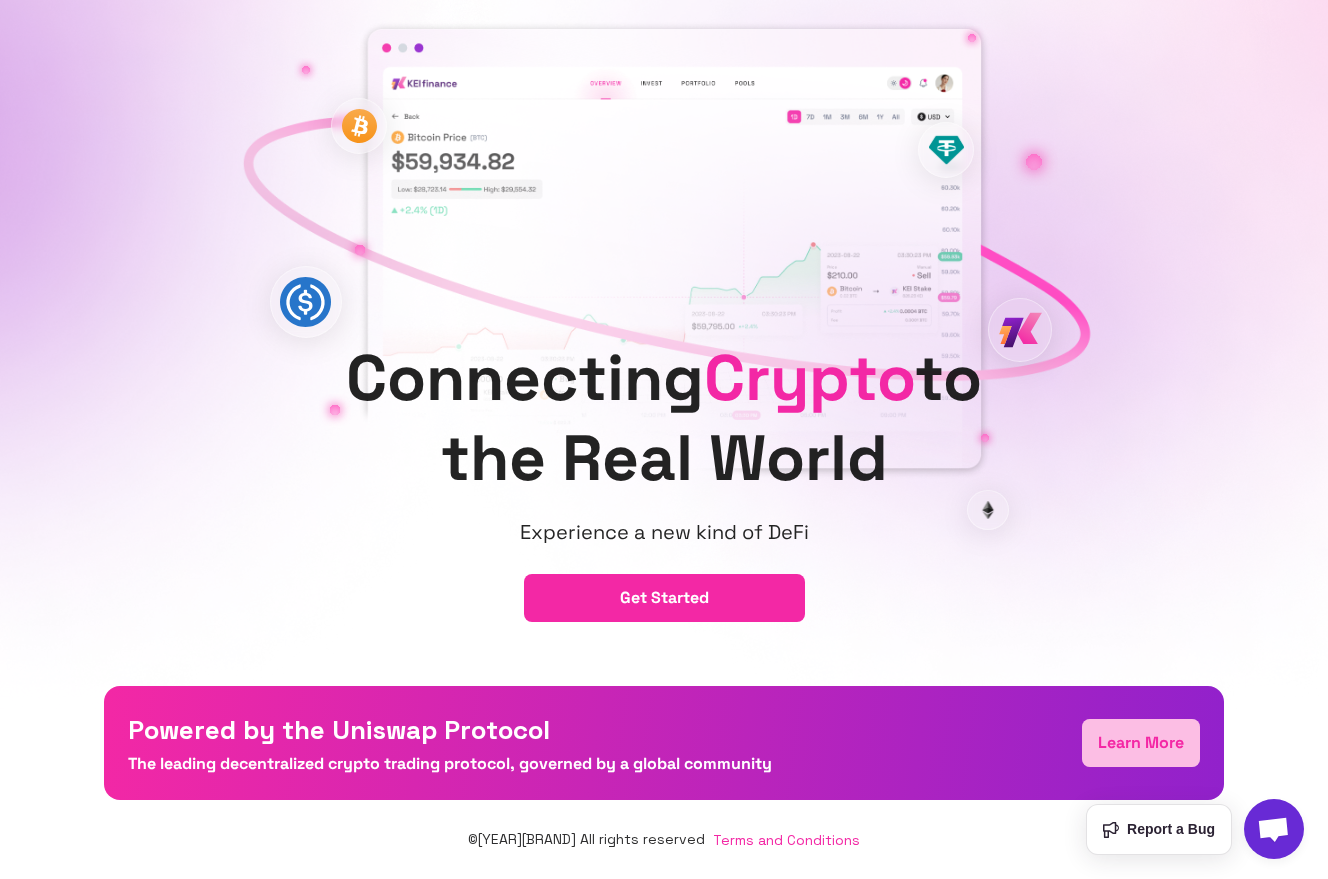 click on "Learn More" at bounding box center (1141, 743) 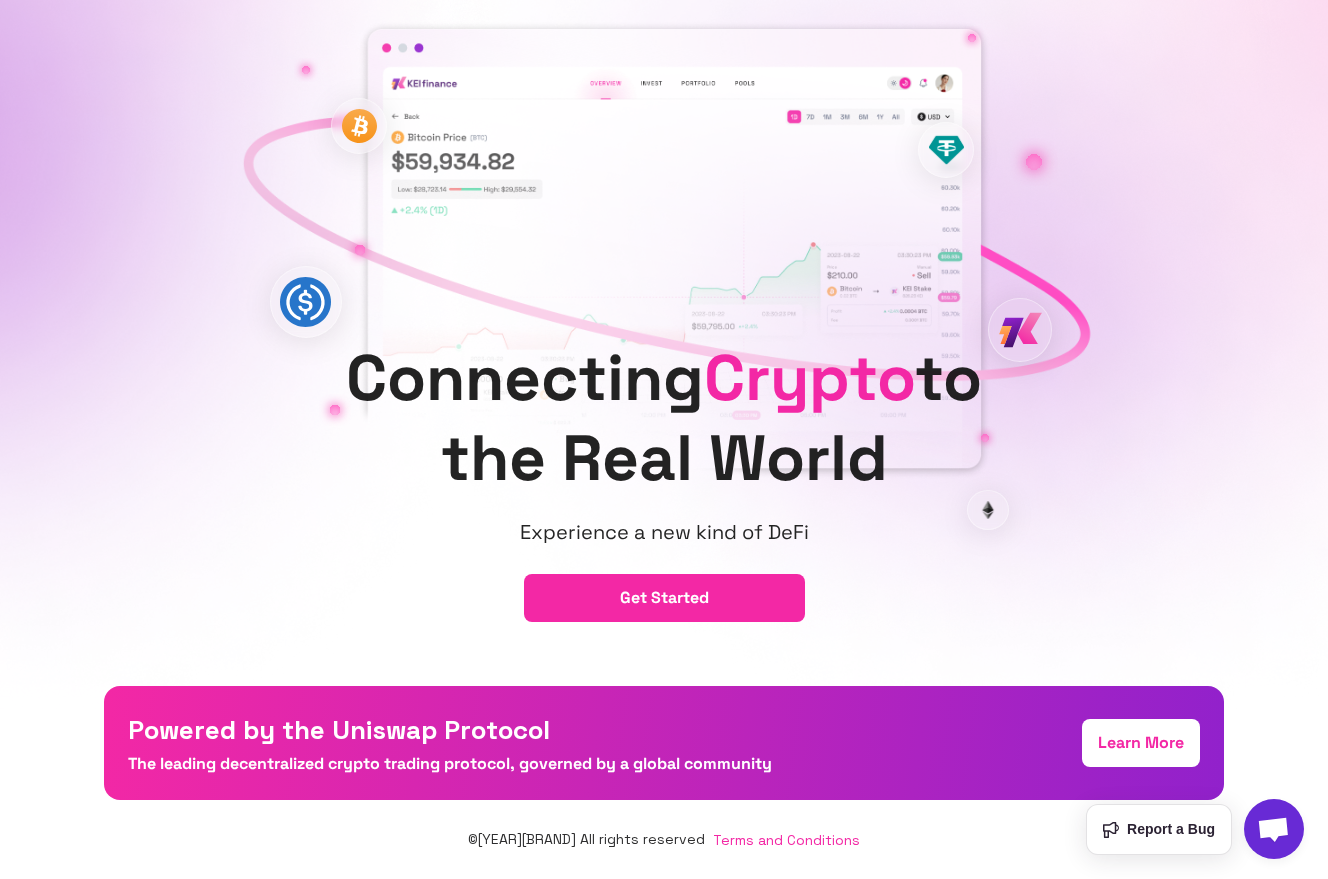 click on "Learn More" at bounding box center (1141, 743) 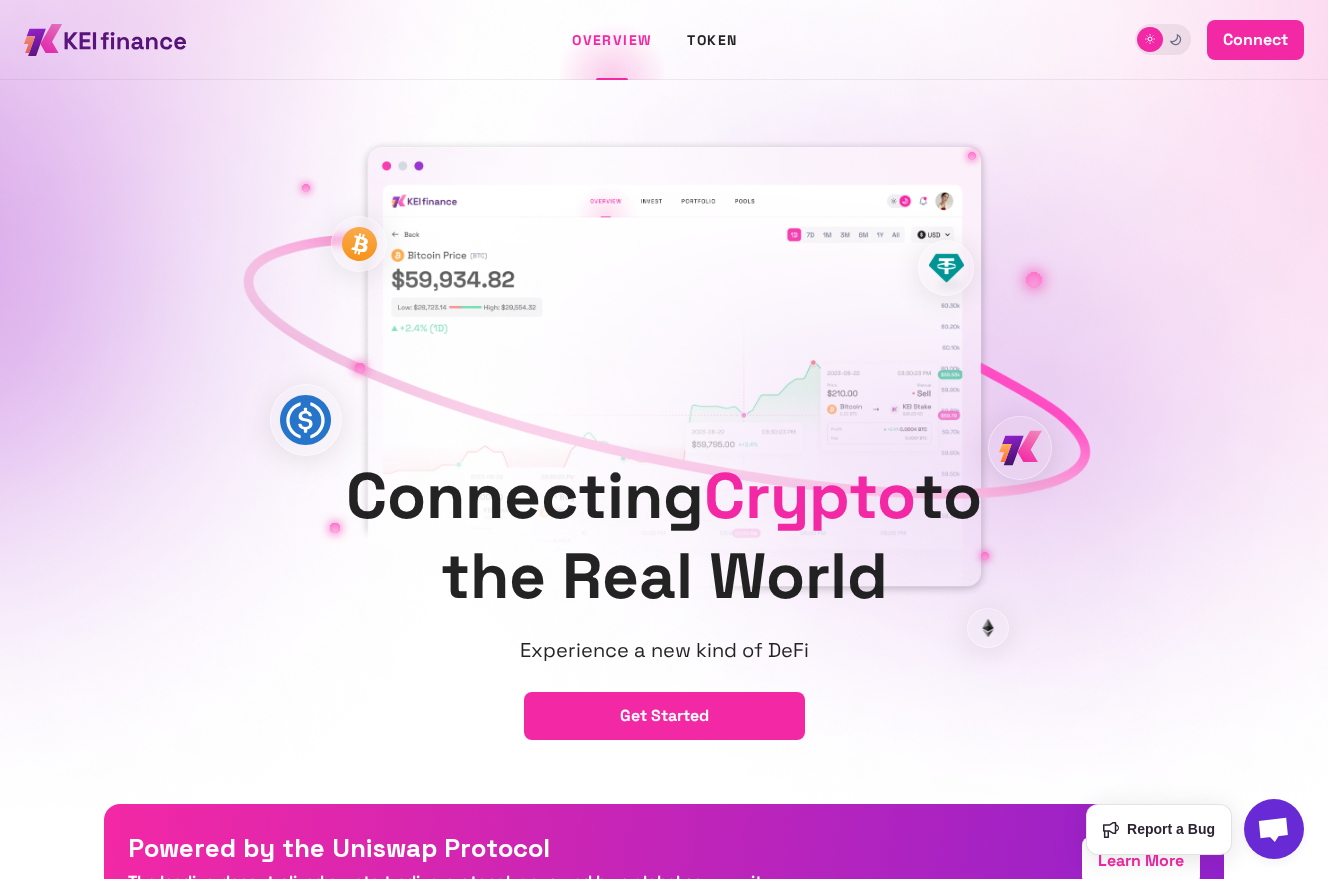 click on "token" at bounding box center [712, 40] 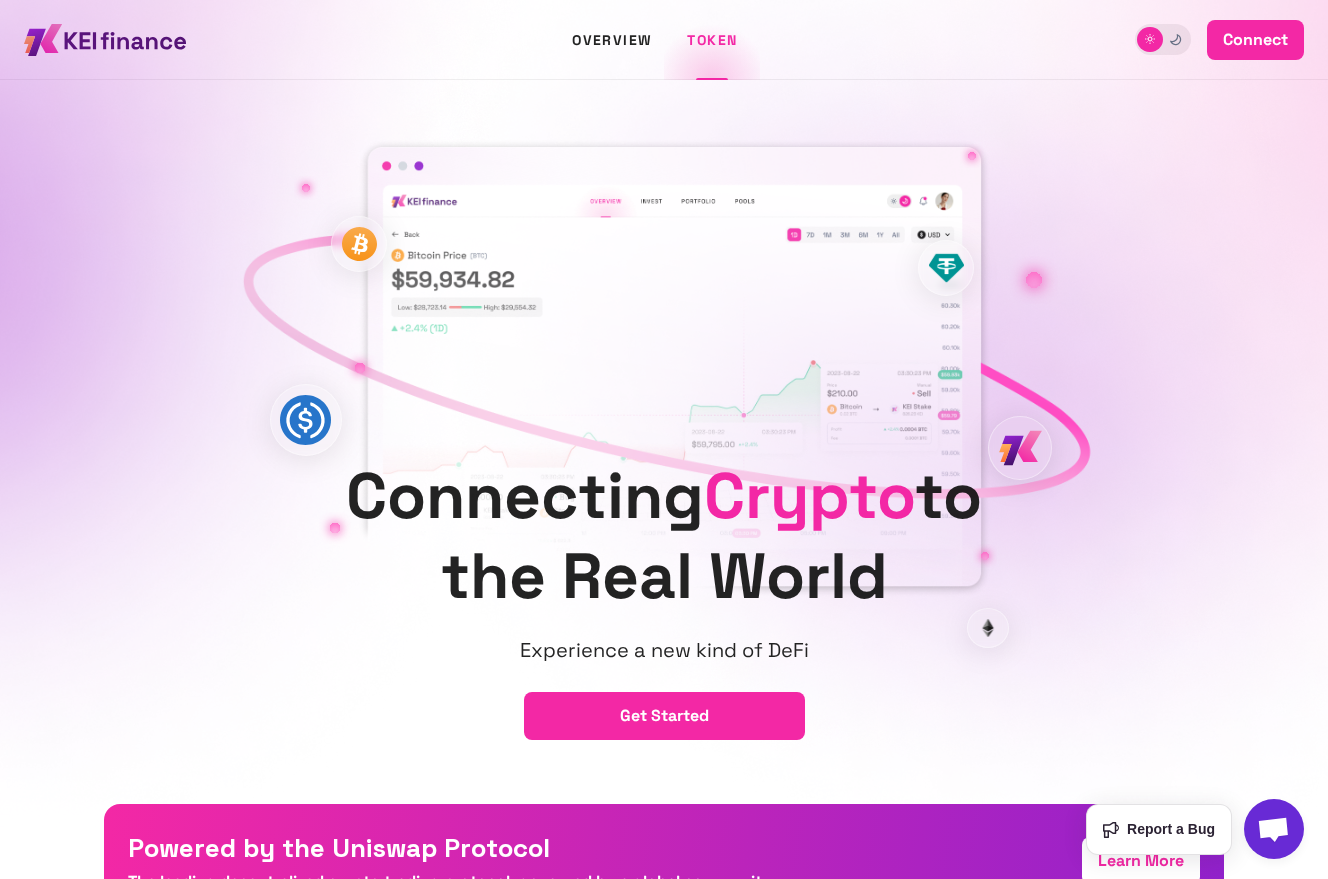 click at bounding box center [1176, 40] 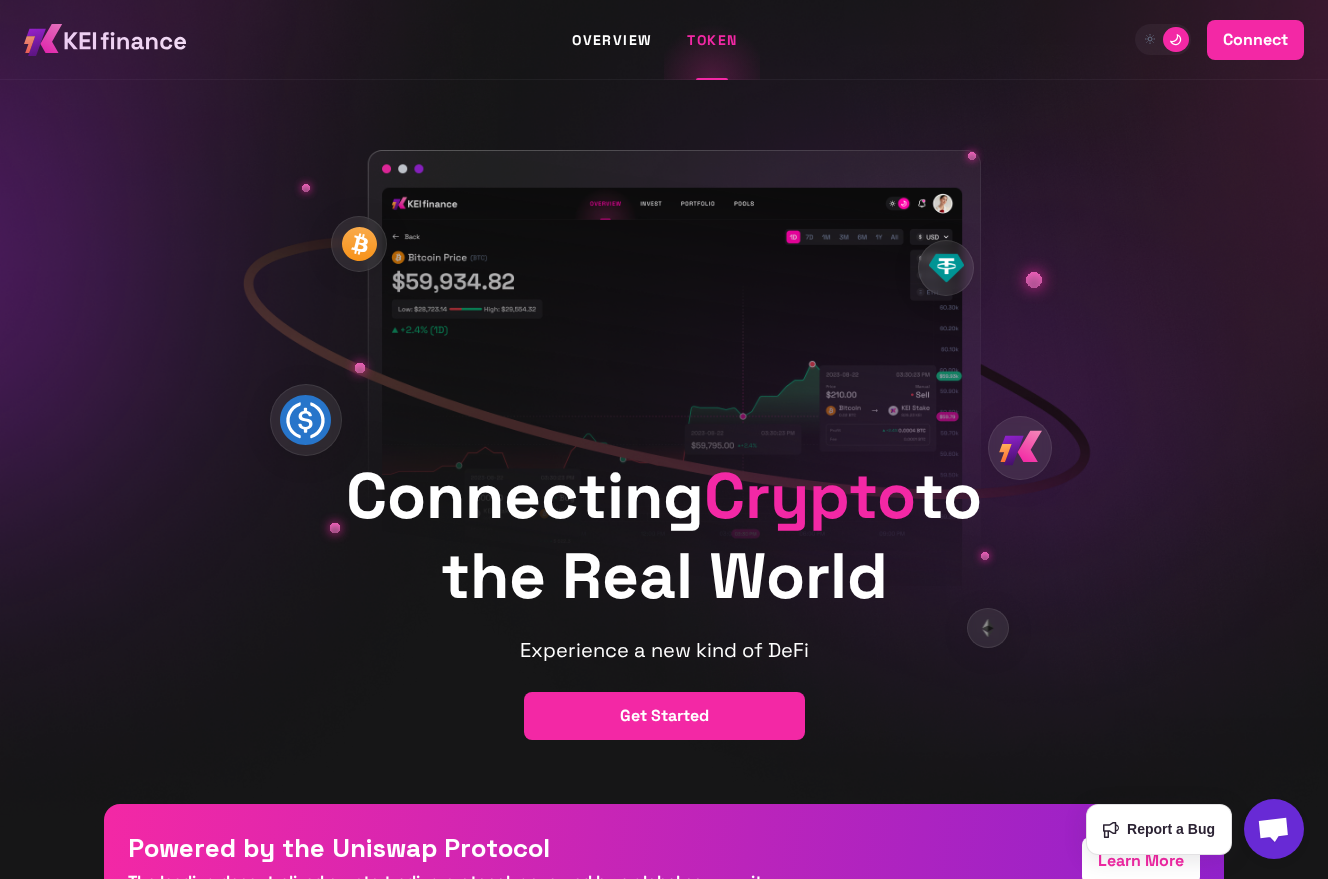 click at bounding box center [1150, 40] 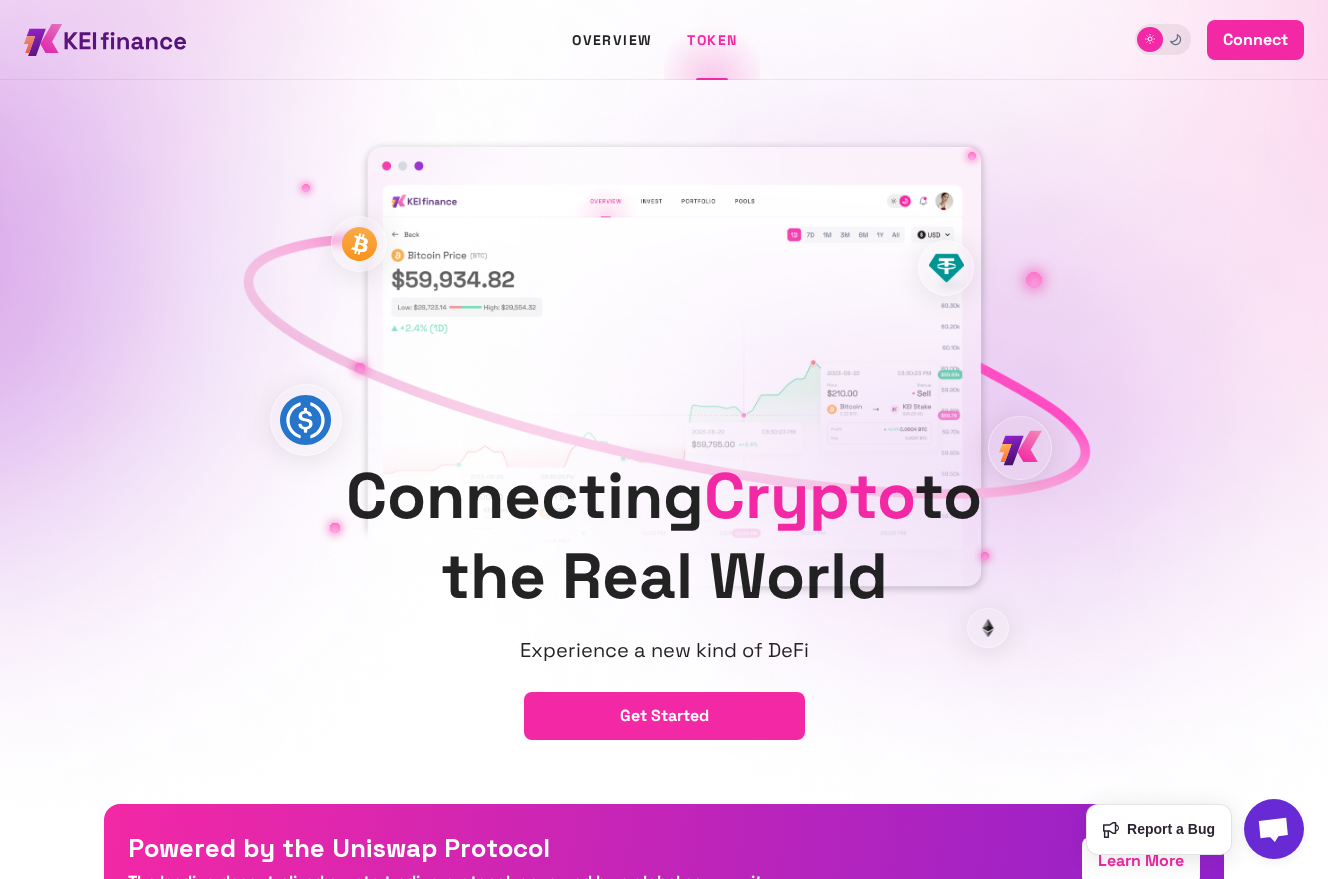 click on "Connecting  Crypto  to the Real World Experience a new kind of DeFi get started" at bounding box center [664, 402] 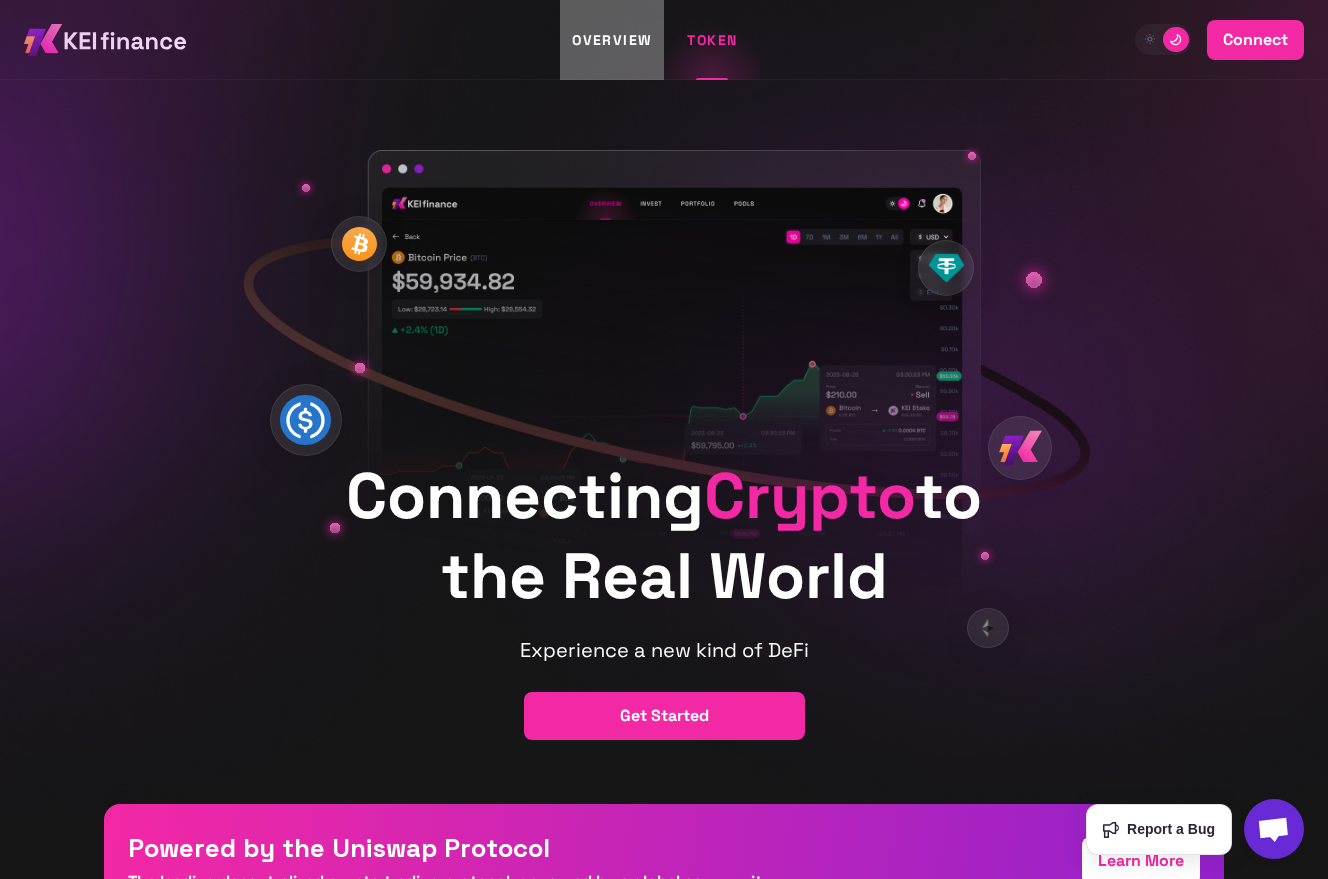 click on "Overview" at bounding box center (612, 40) 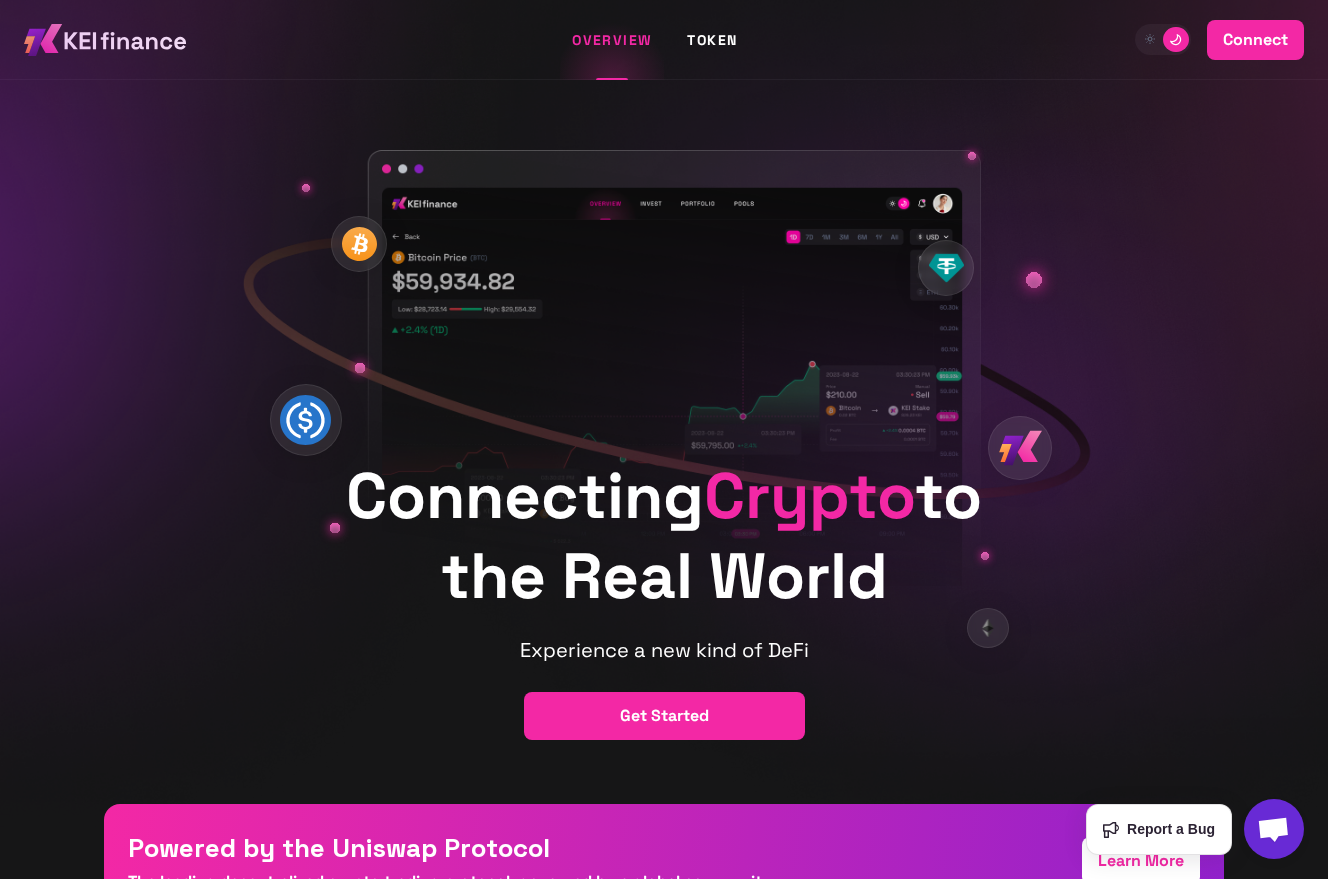 click on "token" at bounding box center (712, 40) 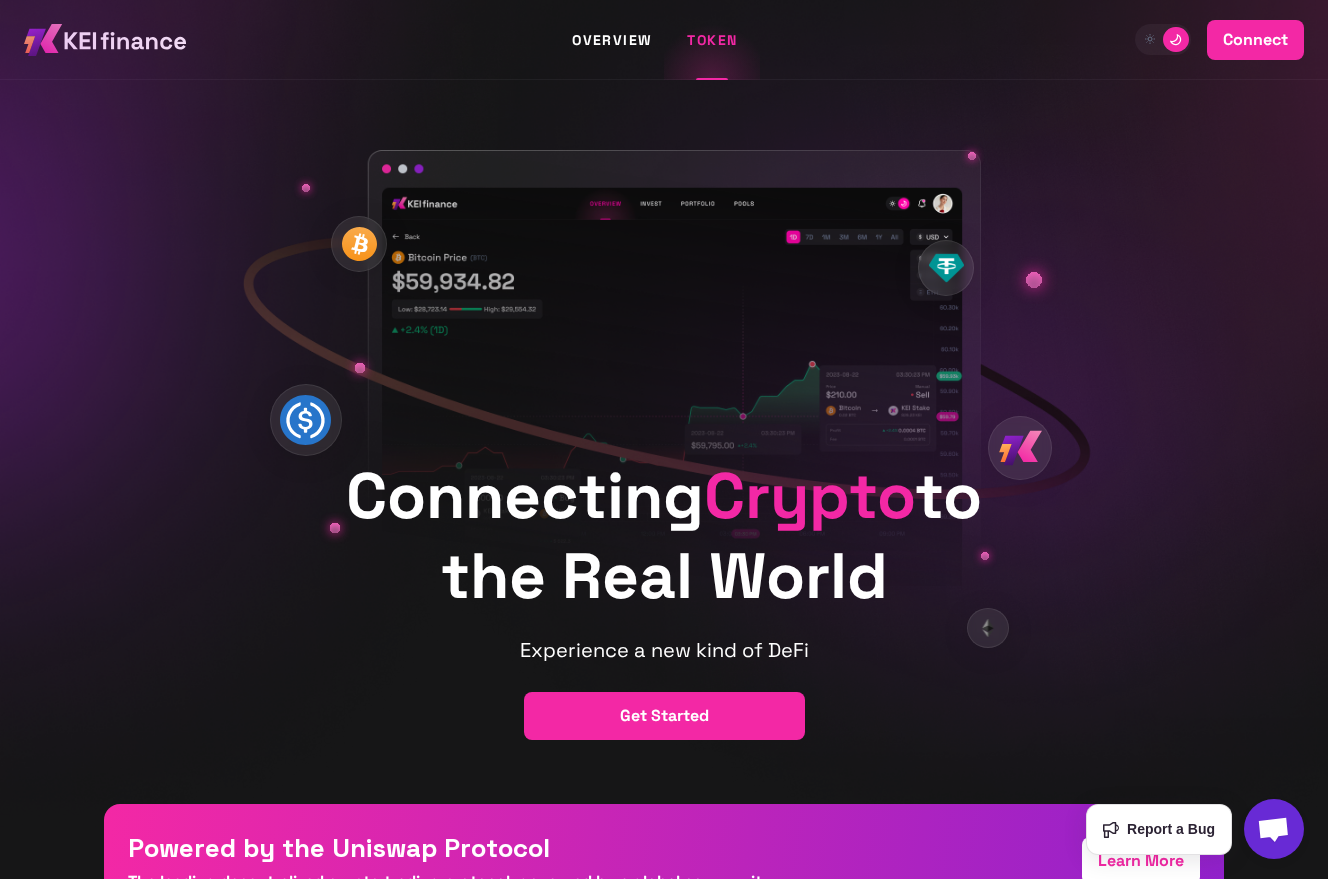 click at bounding box center [664, 368] 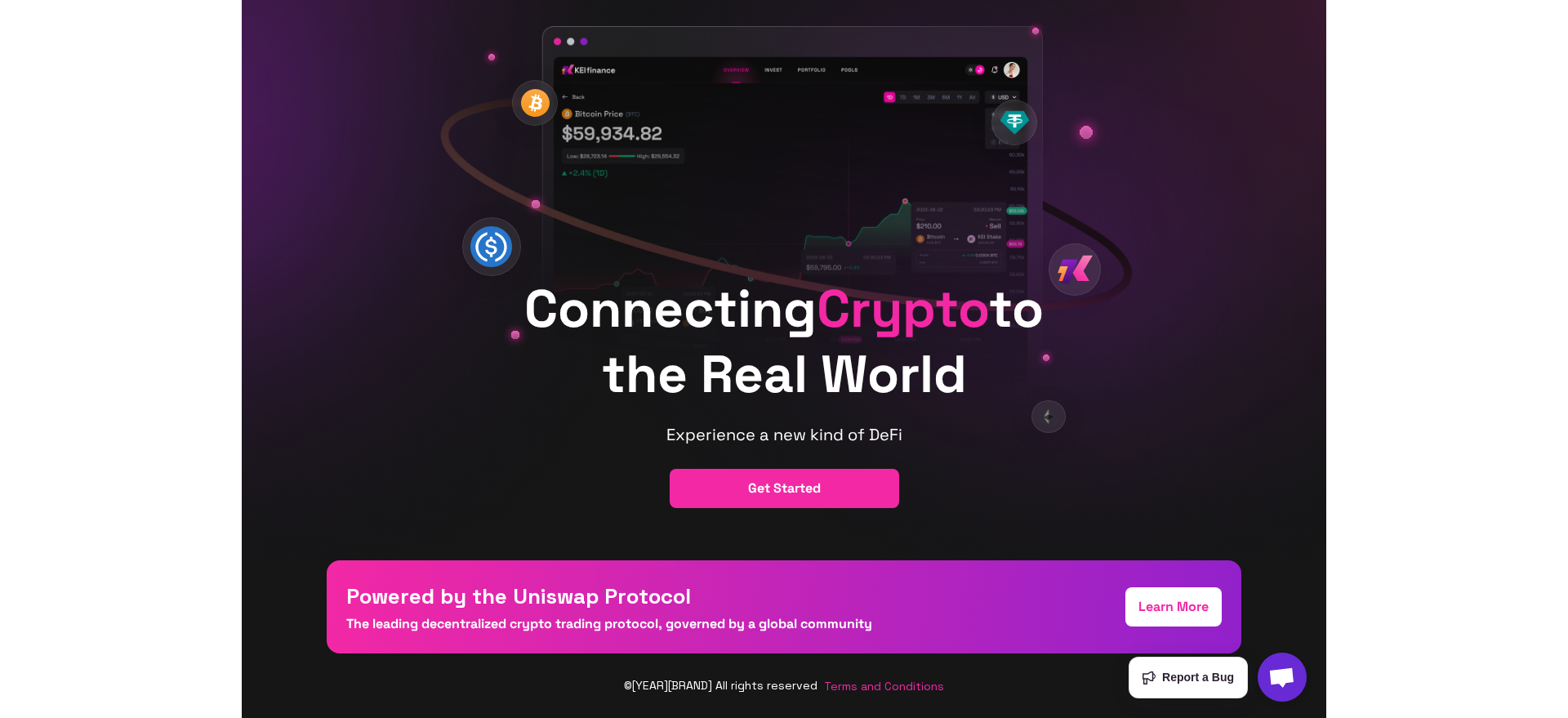 scroll, scrollTop: 0, scrollLeft: 0, axis: both 